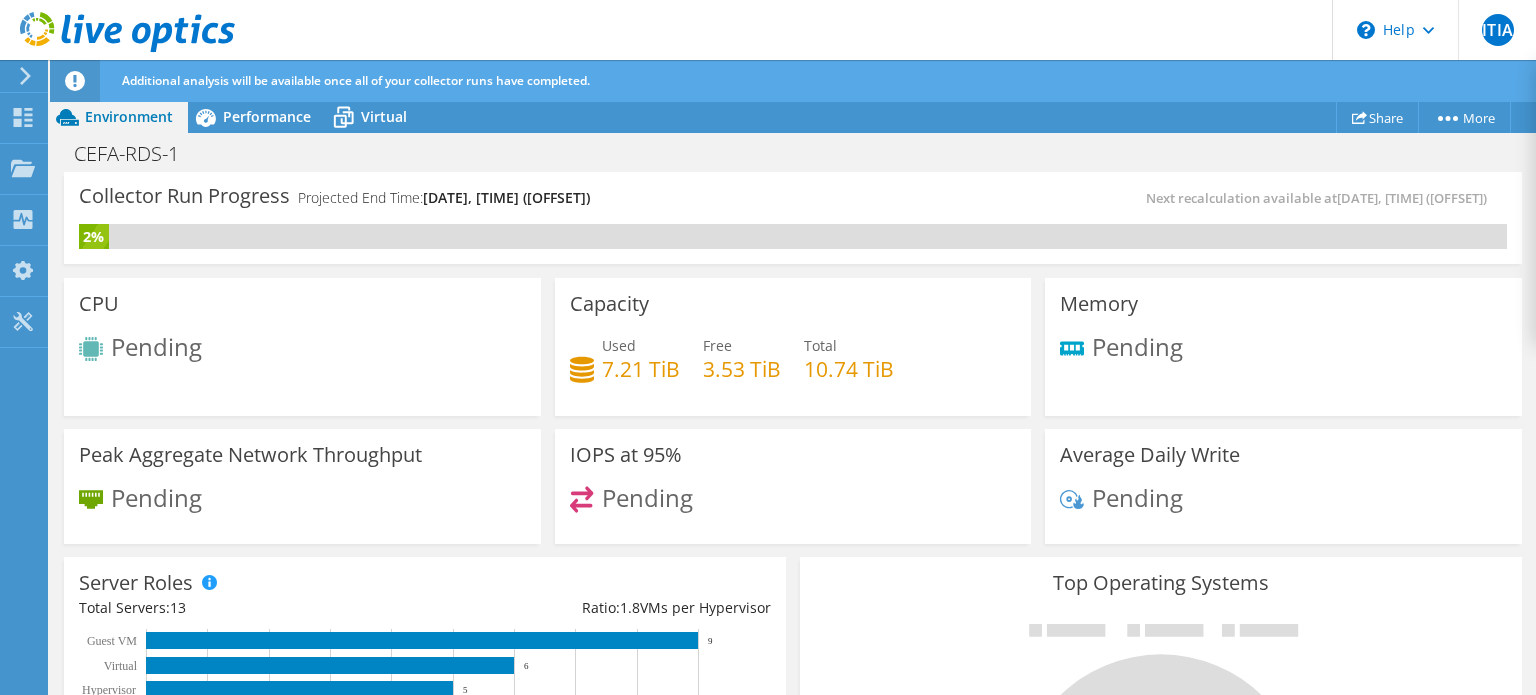 scroll, scrollTop: 0, scrollLeft: 0, axis: both 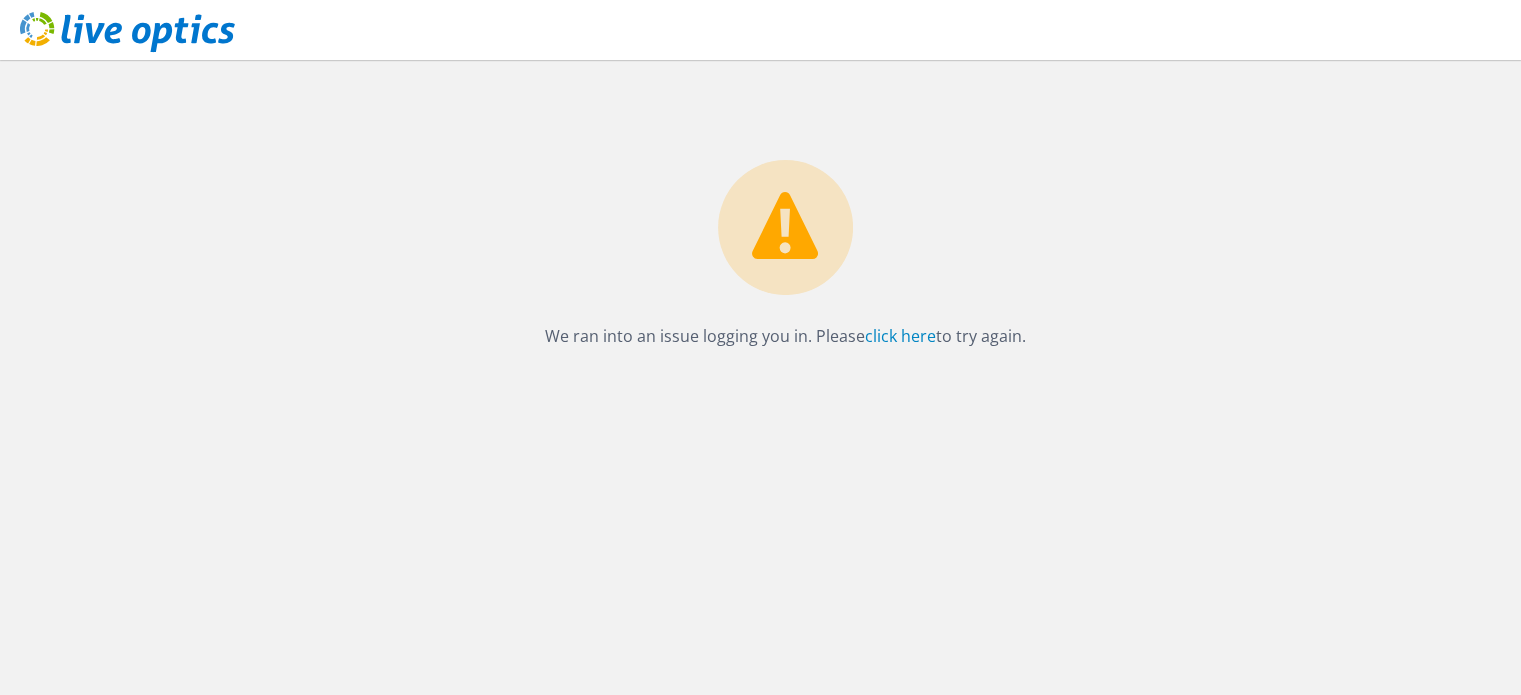click on "We ran into an issue logging you in. Please  click here  to try again." at bounding box center (785, 205) 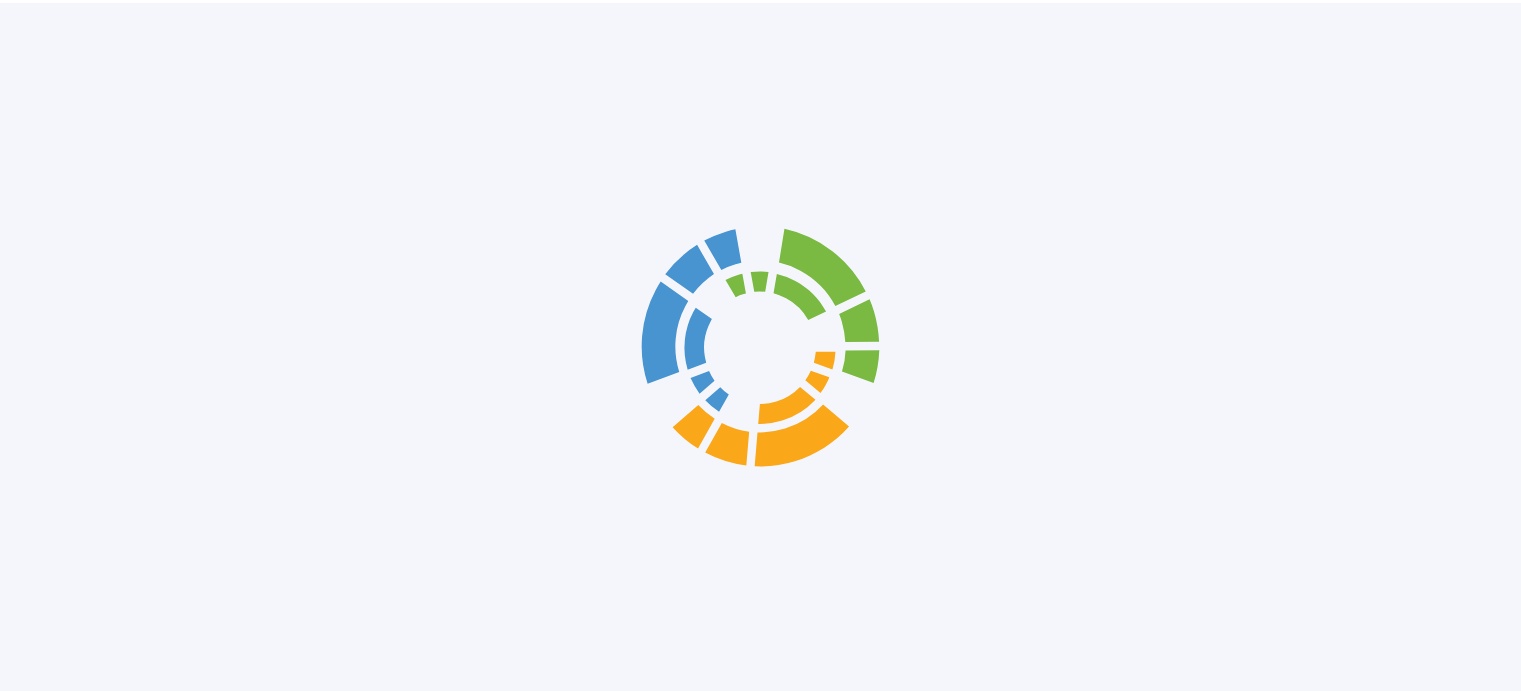 scroll, scrollTop: 0, scrollLeft: 0, axis: both 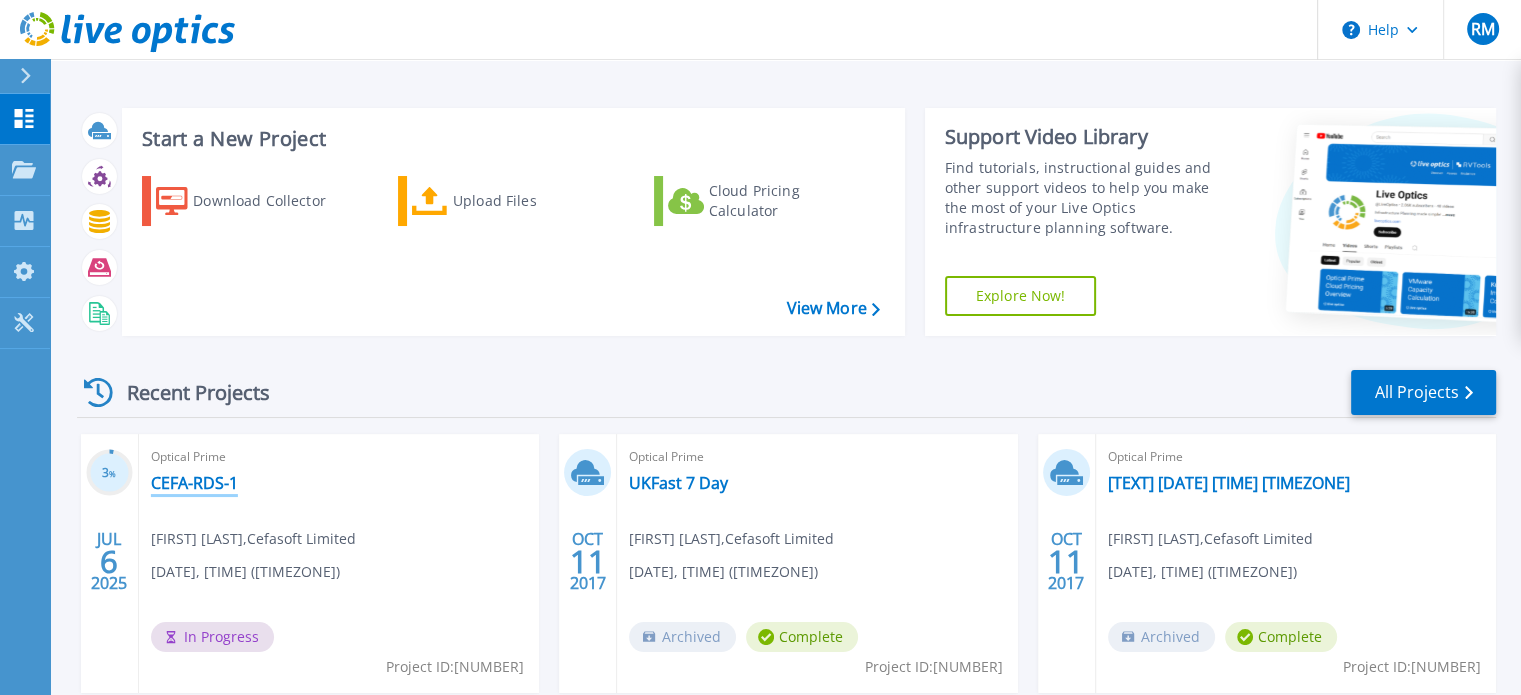 click on "CEFA-RDS-1" at bounding box center [194, 483] 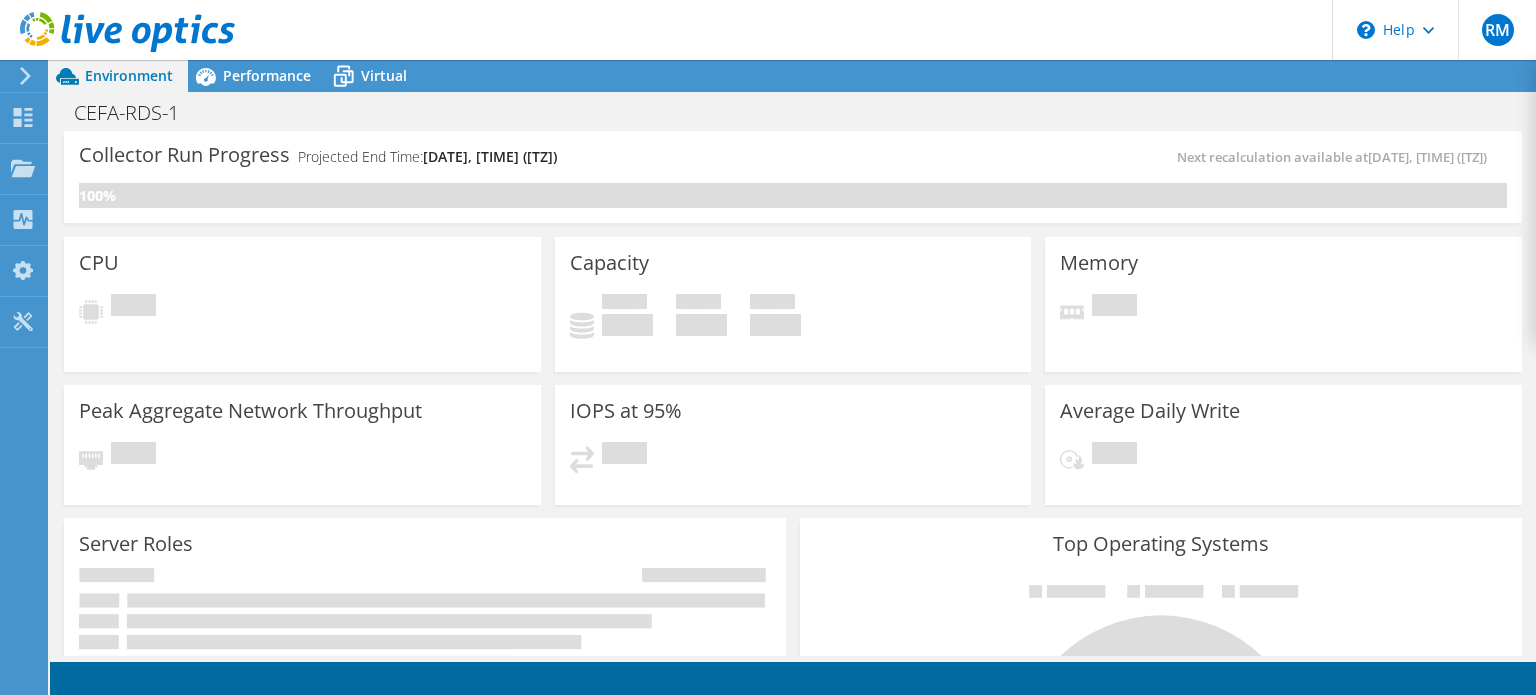 scroll, scrollTop: 0, scrollLeft: 0, axis: both 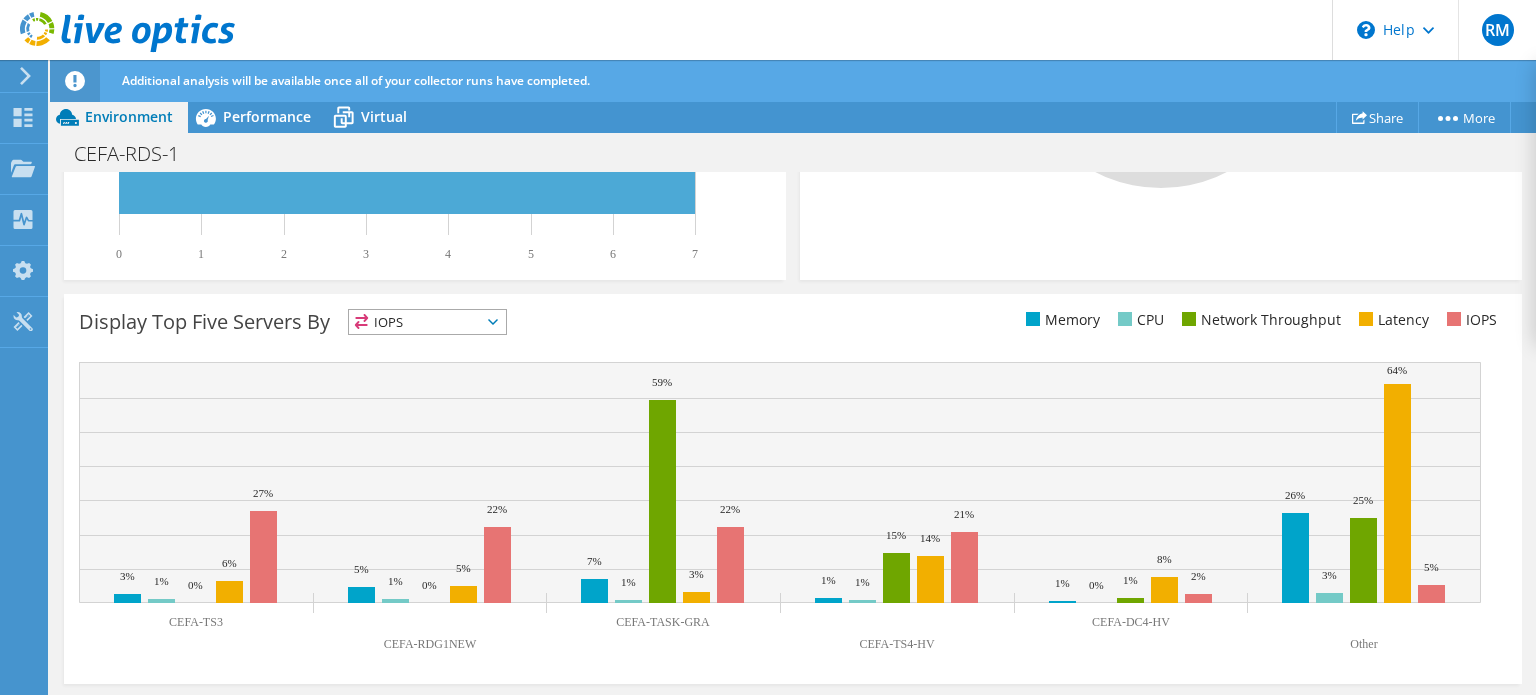 click on "IOPS" at bounding box center (427, 322) 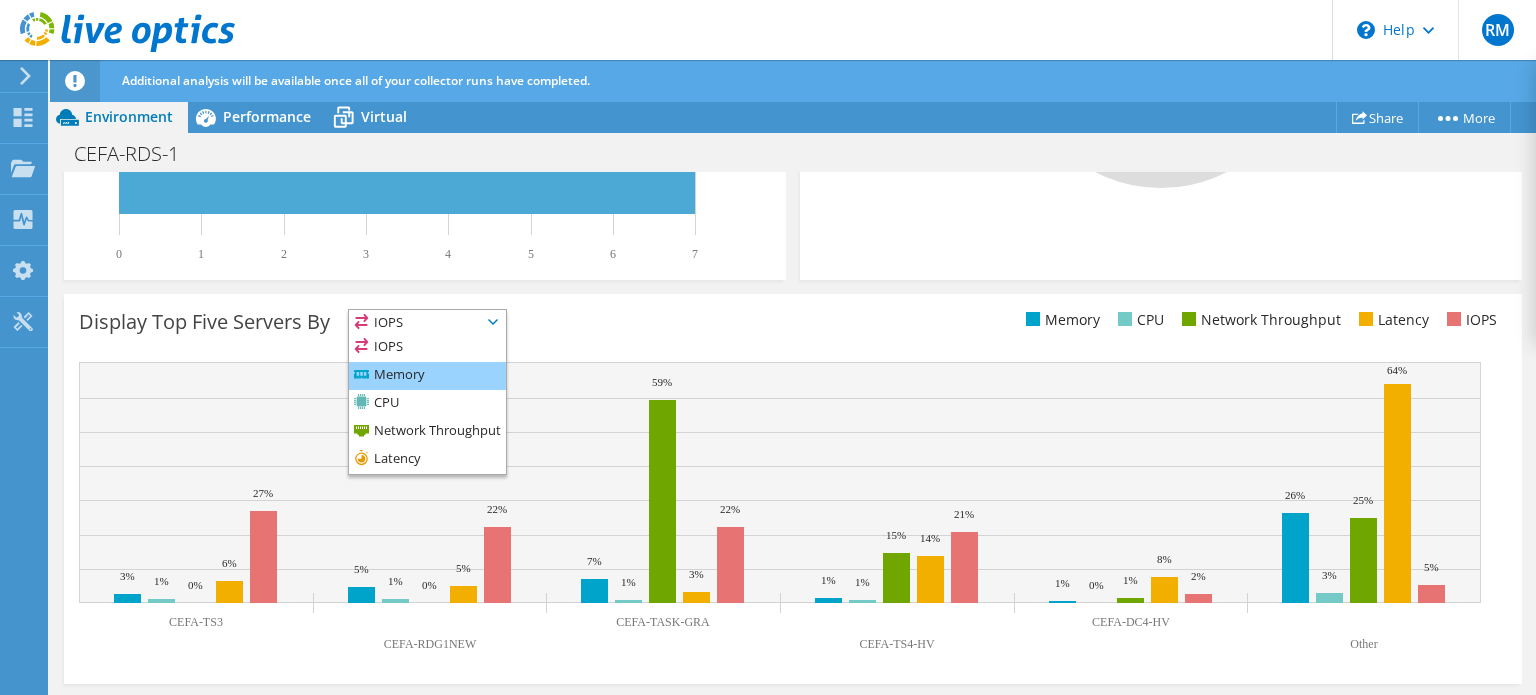 click on "Memory" at bounding box center (427, 376) 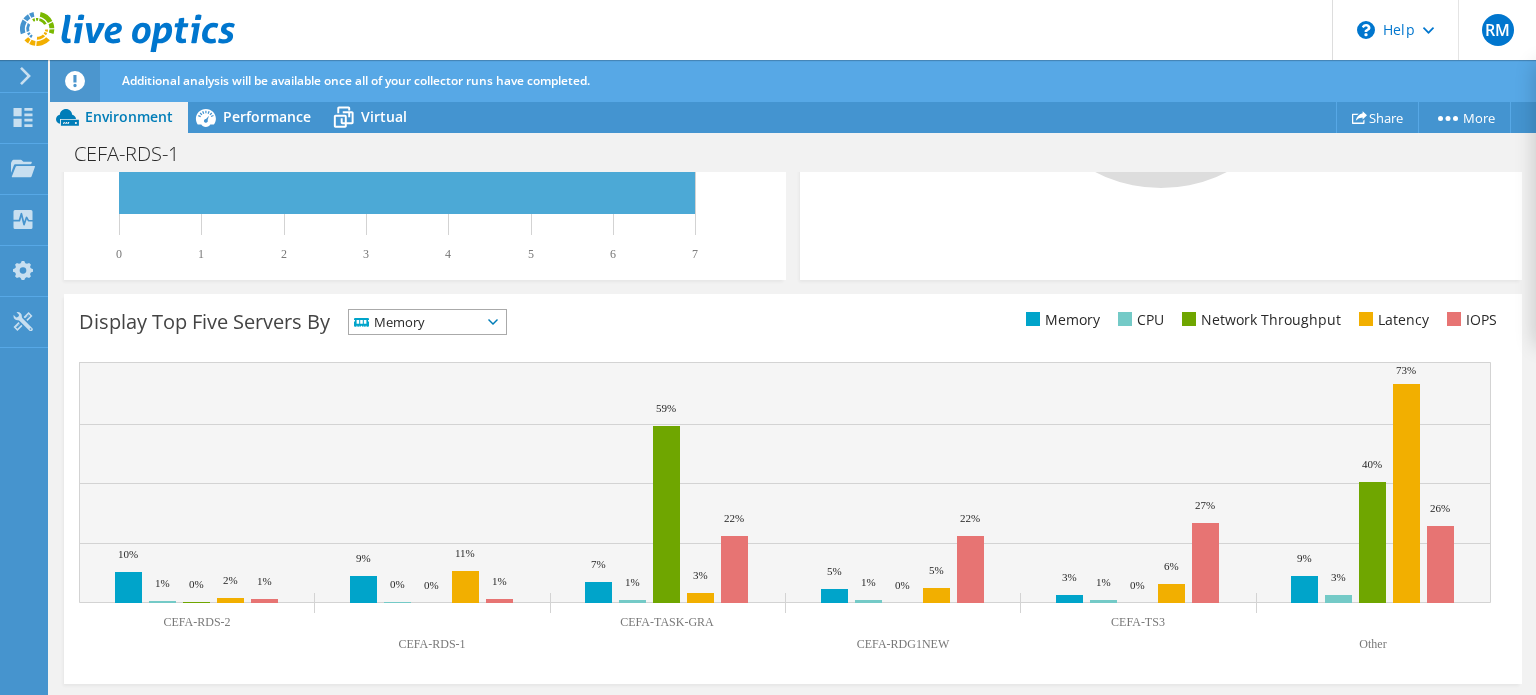 click on "Memory" at bounding box center [415, 322] 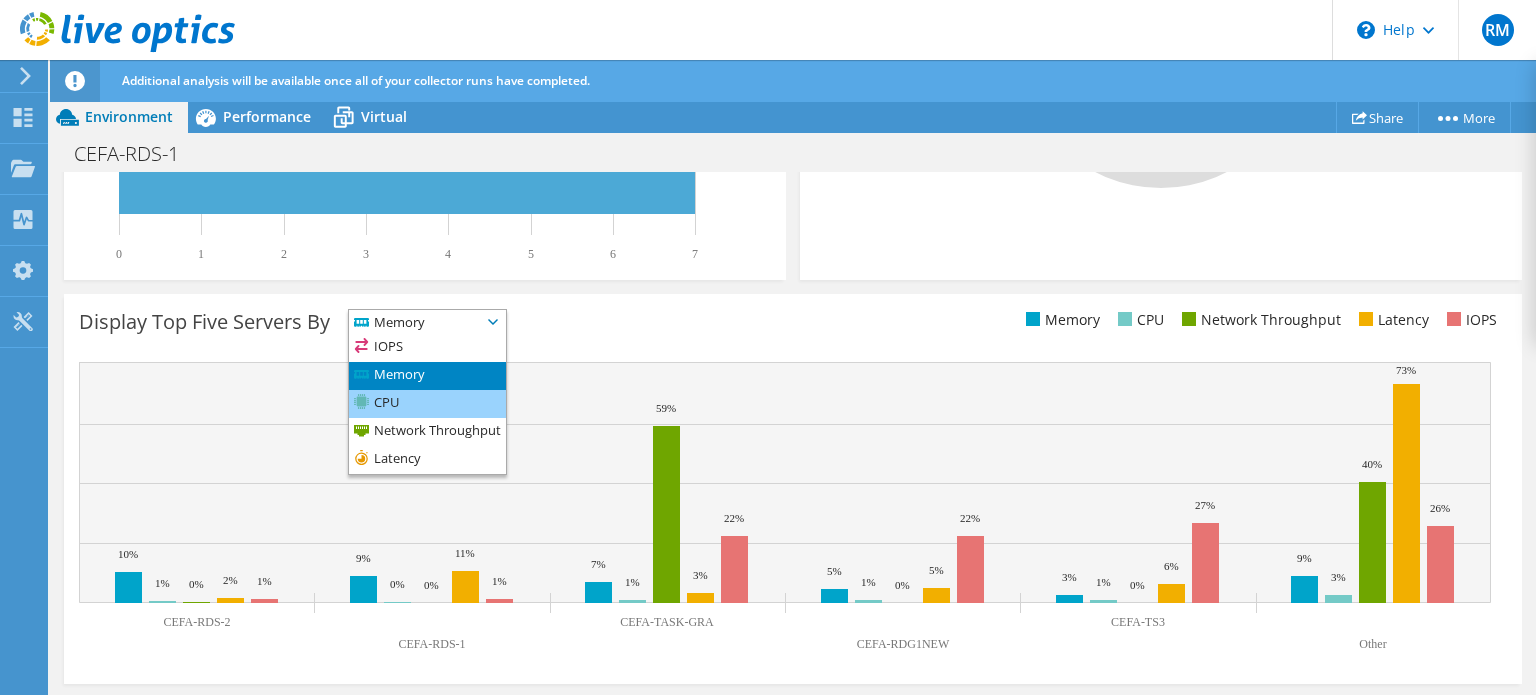 click on "CPU" at bounding box center [427, 404] 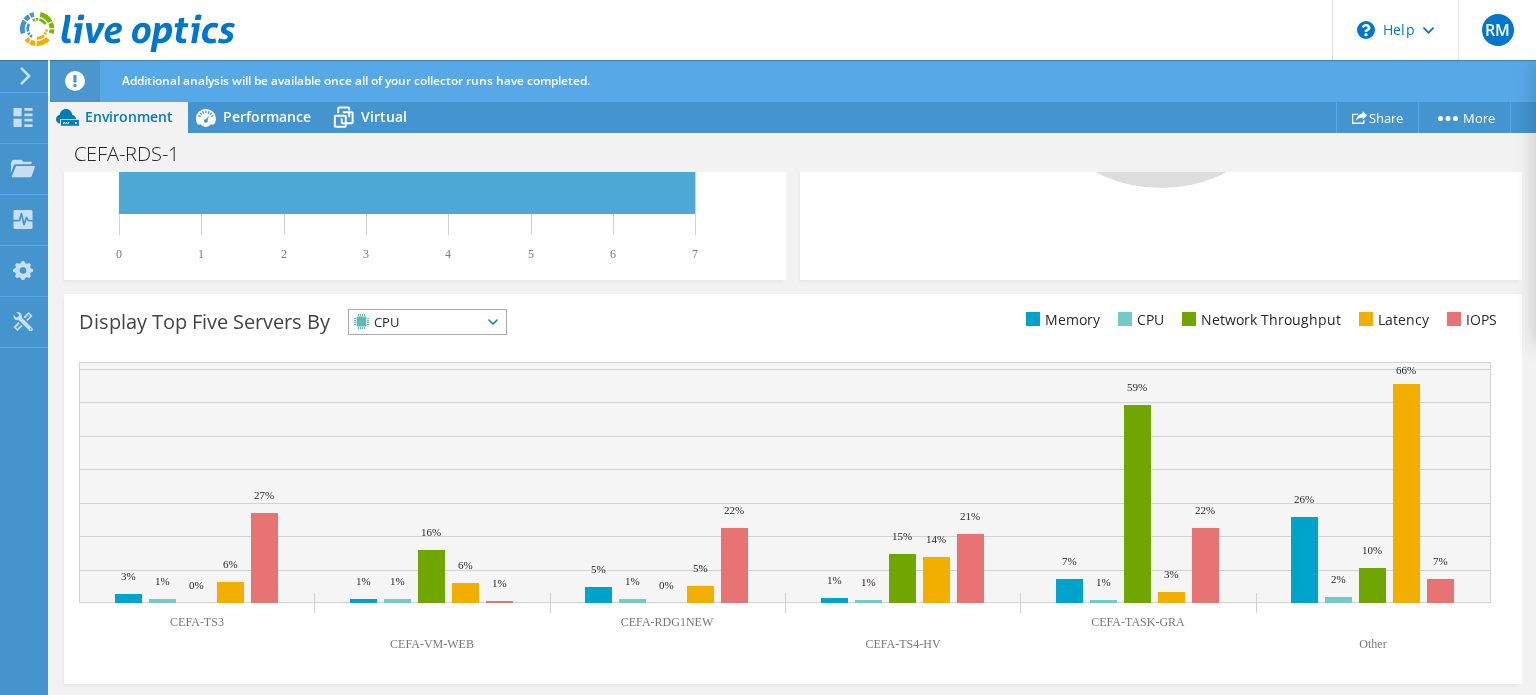 click on "CPU" at bounding box center (415, 322) 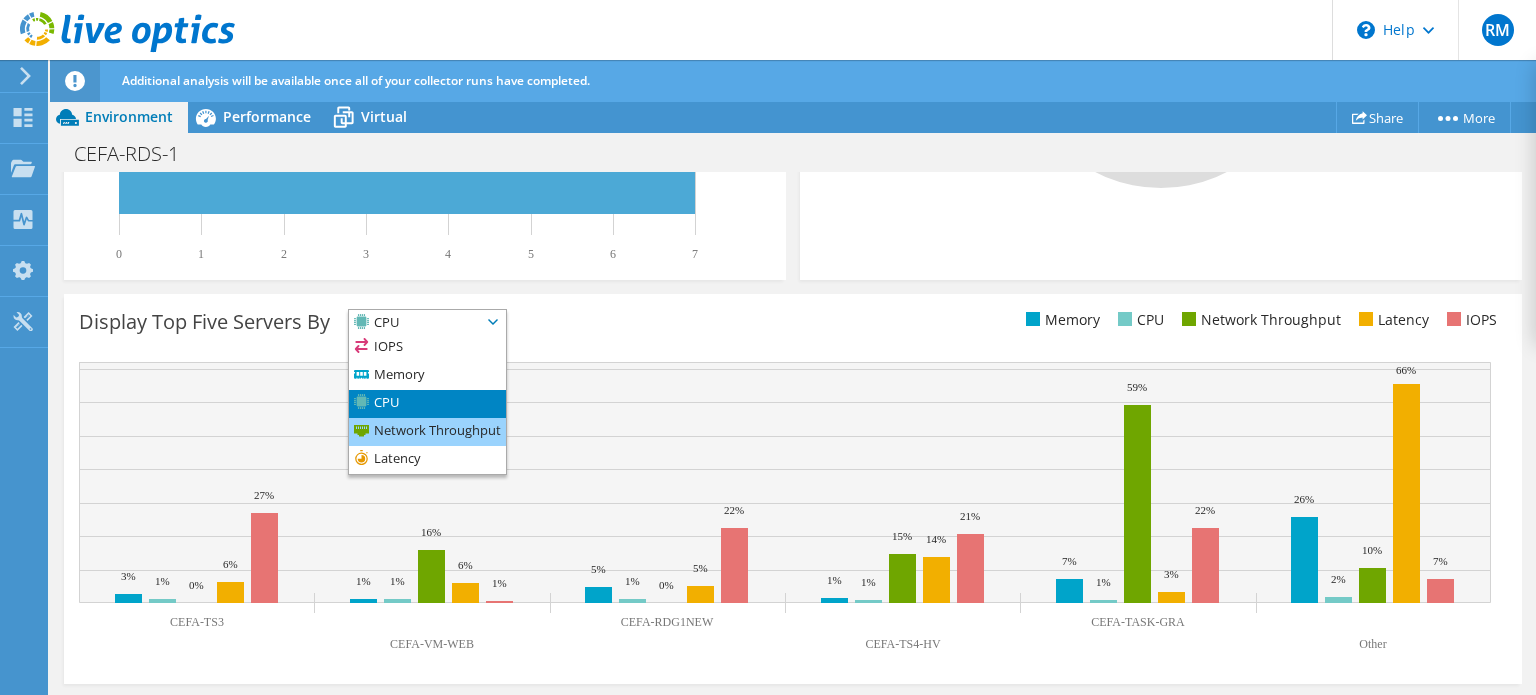 click on "Network Throughput" at bounding box center (427, 432) 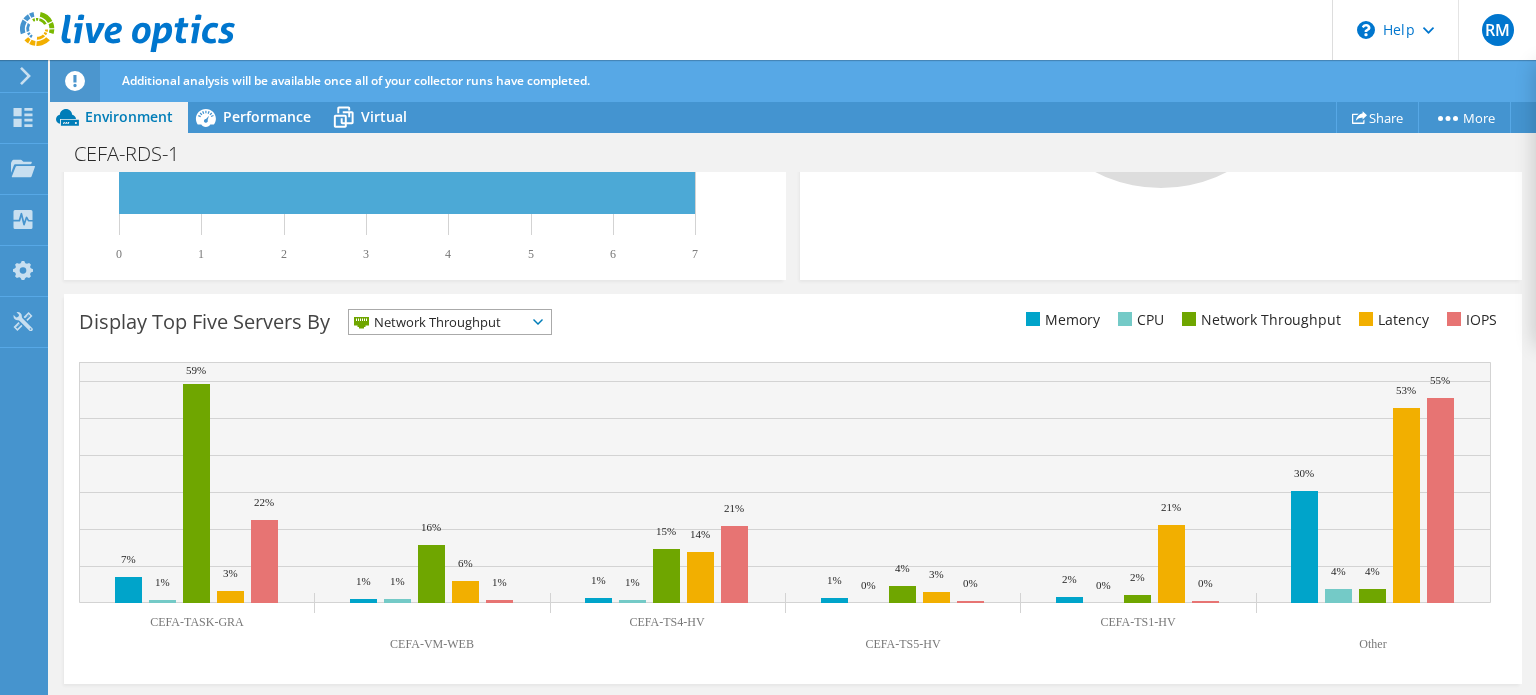 scroll, scrollTop: 356, scrollLeft: 0, axis: vertical 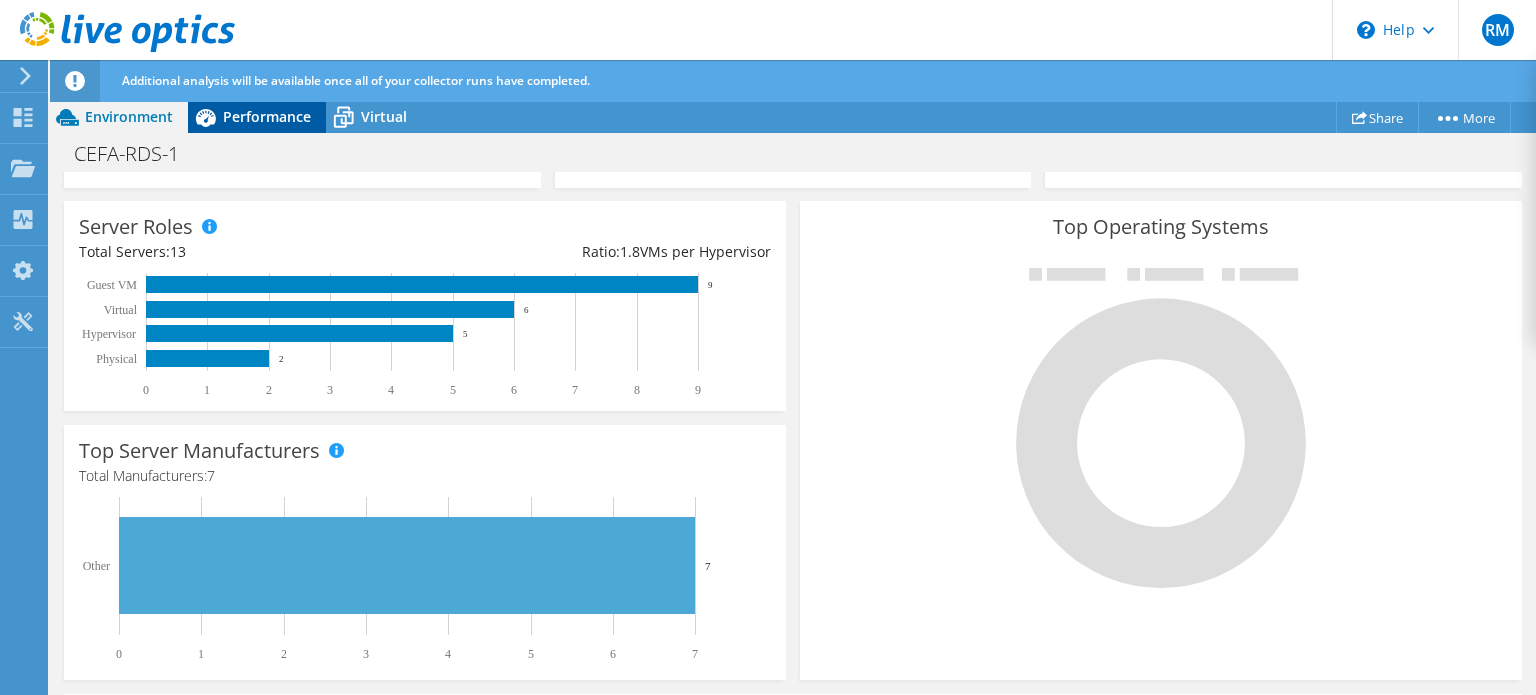 click on "Performance" at bounding box center (267, 116) 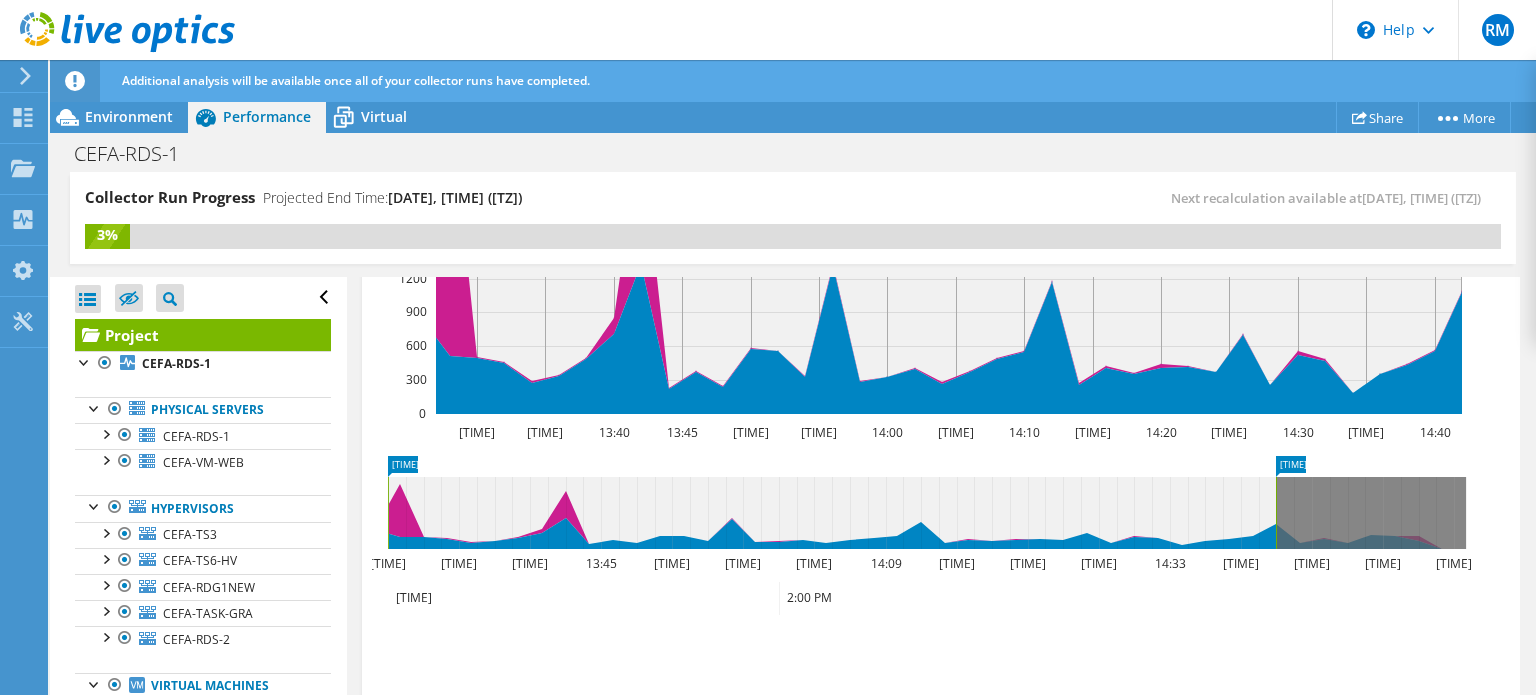 scroll, scrollTop: 848, scrollLeft: 0, axis: vertical 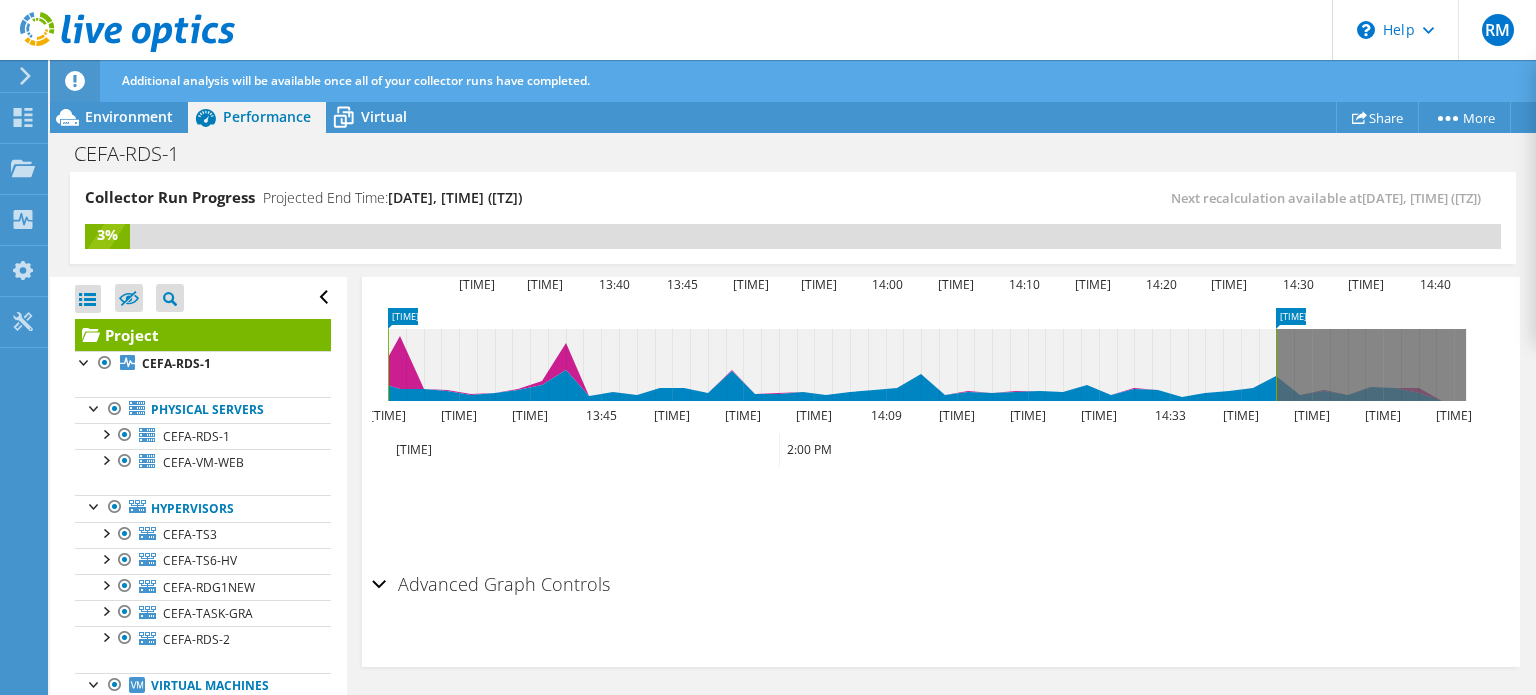 click on "Advanced Graph Controls" at bounding box center (491, 584) 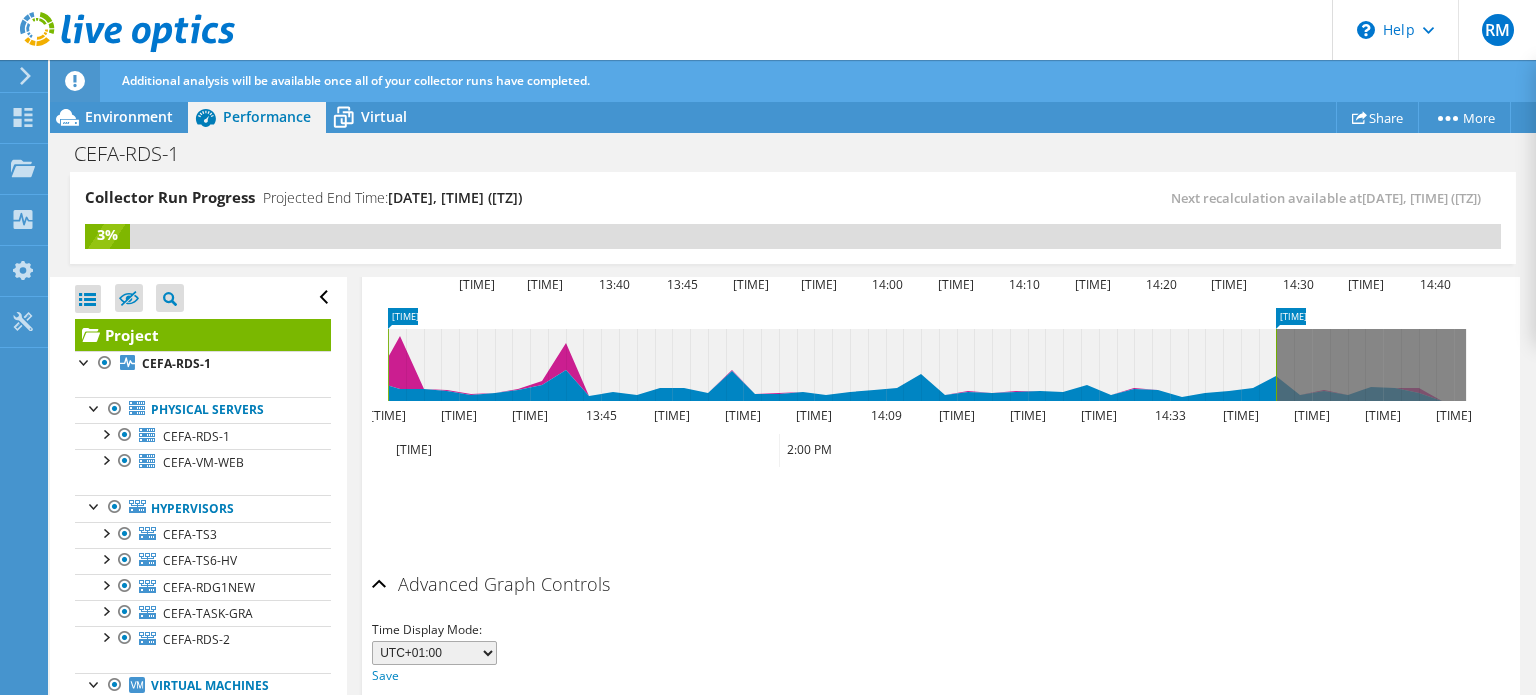 scroll, scrollTop: 927, scrollLeft: 0, axis: vertical 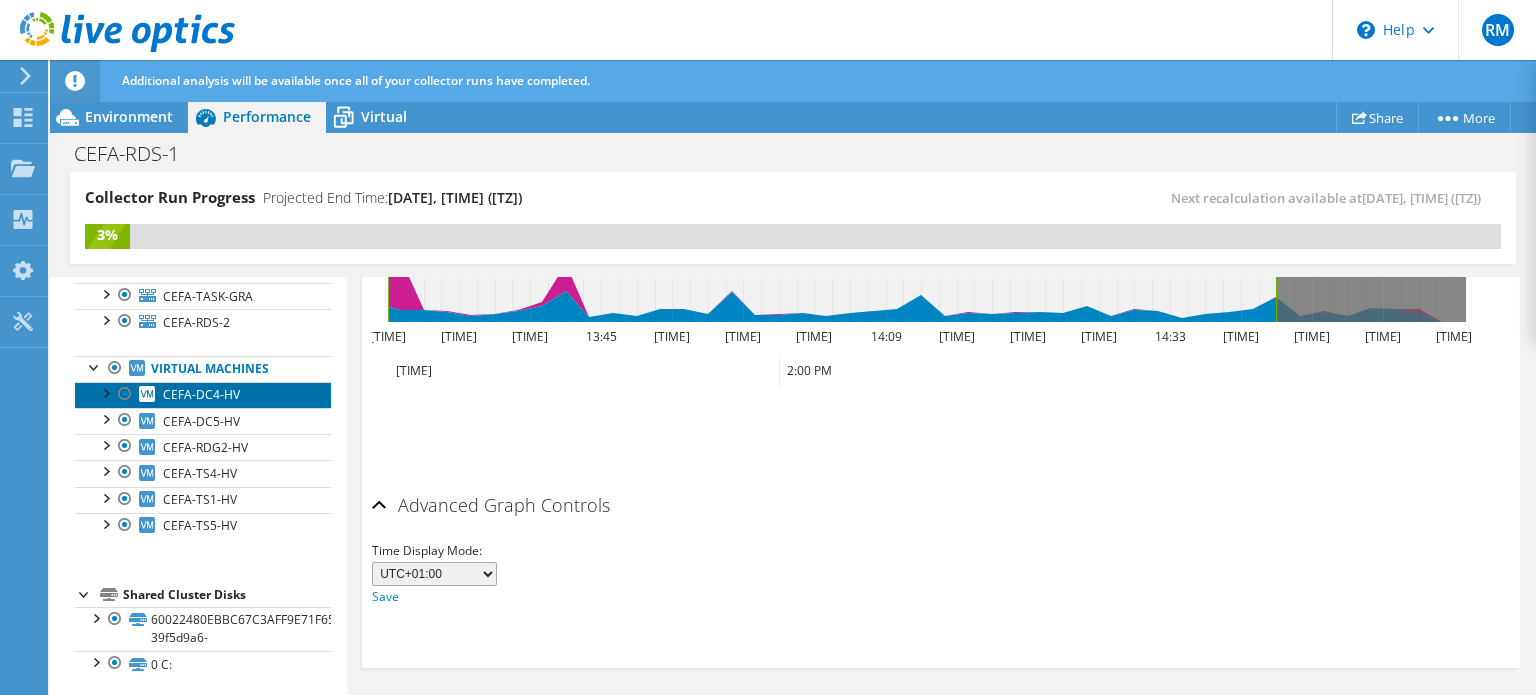 click on "CEFA-DC4-HV" at bounding box center [201, 394] 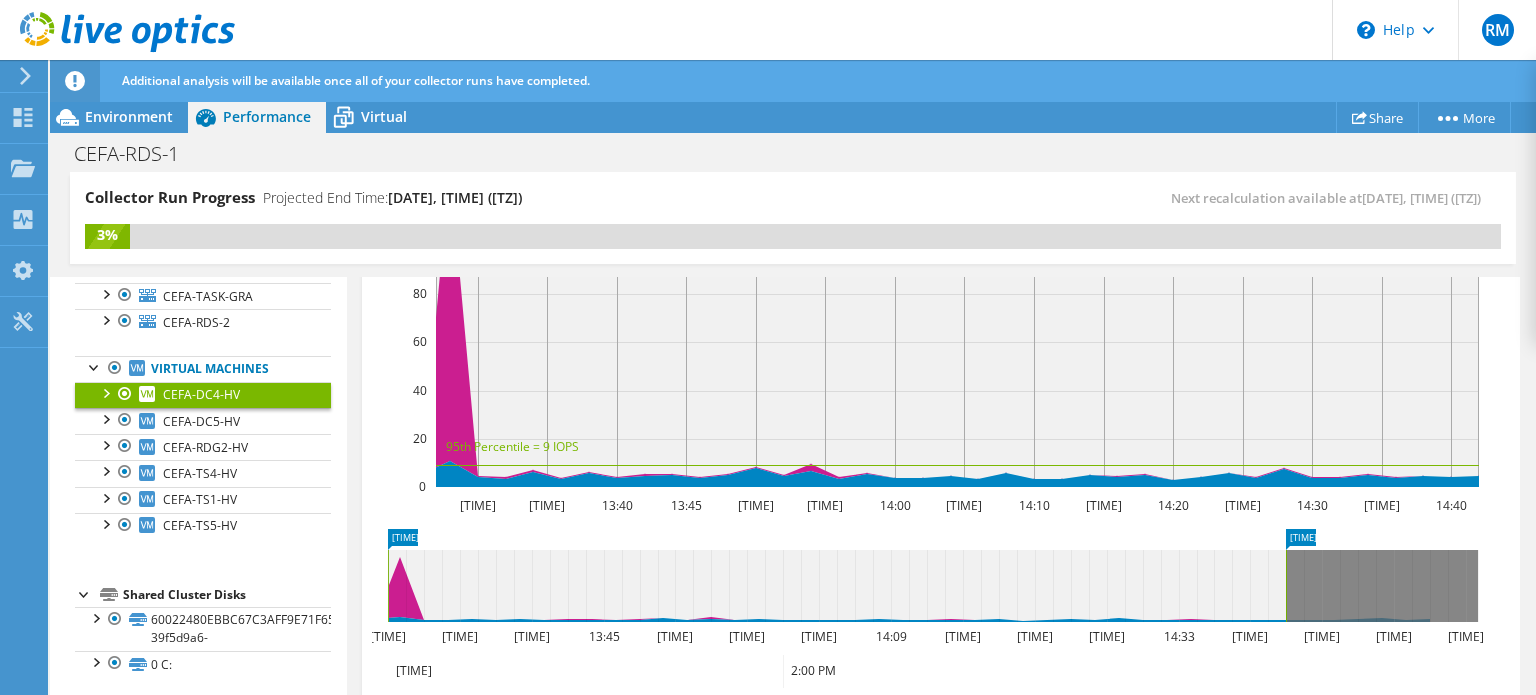 scroll, scrollTop: 257, scrollLeft: 0, axis: vertical 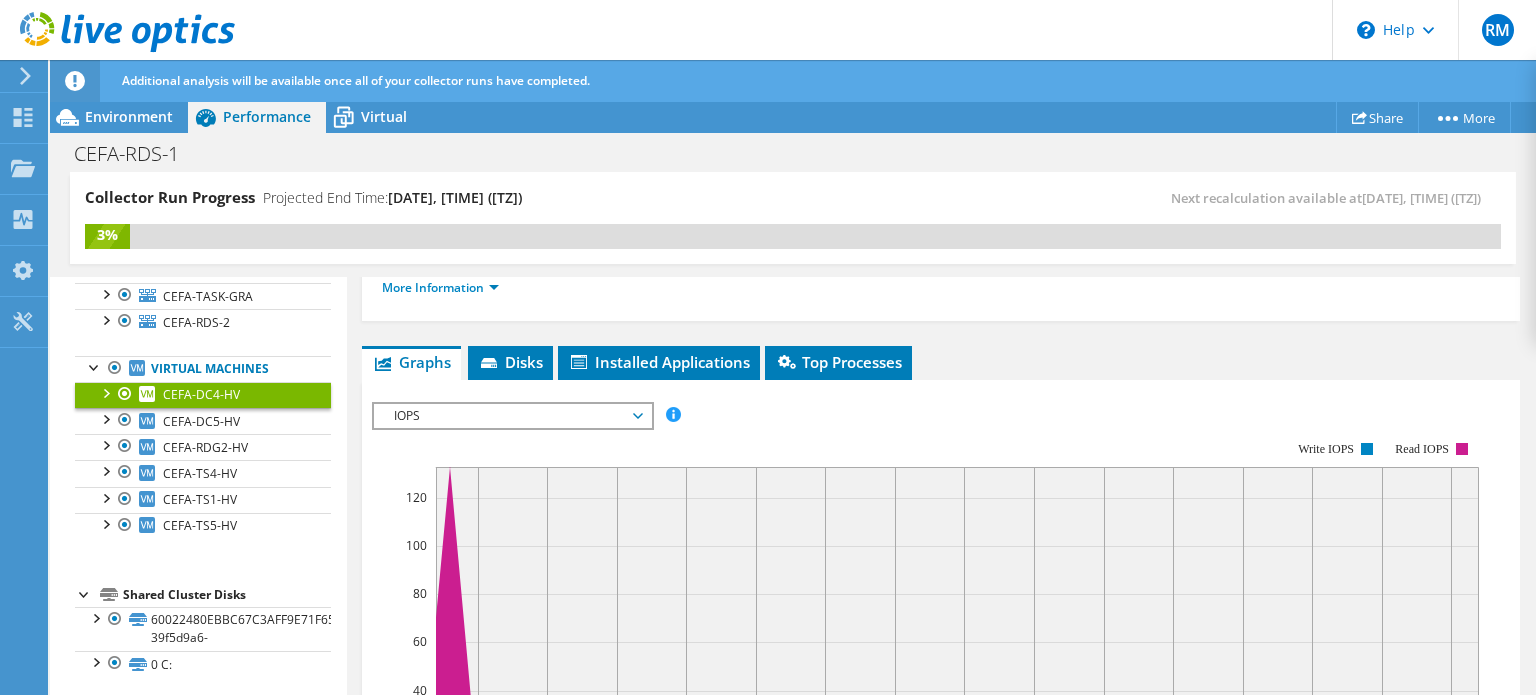 click on "IOPS" at bounding box center [512, 416] 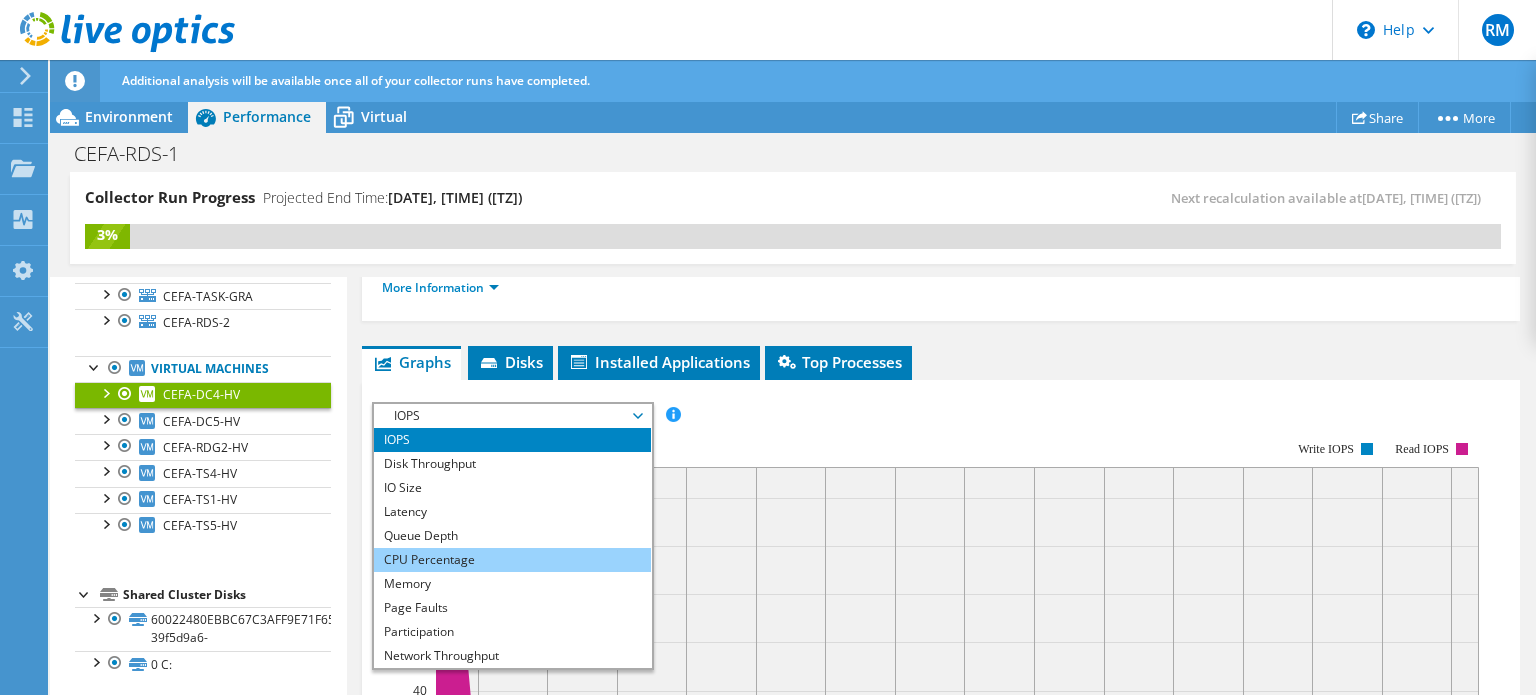 click on "CPU Percentage" at bounding box center (512, 560) 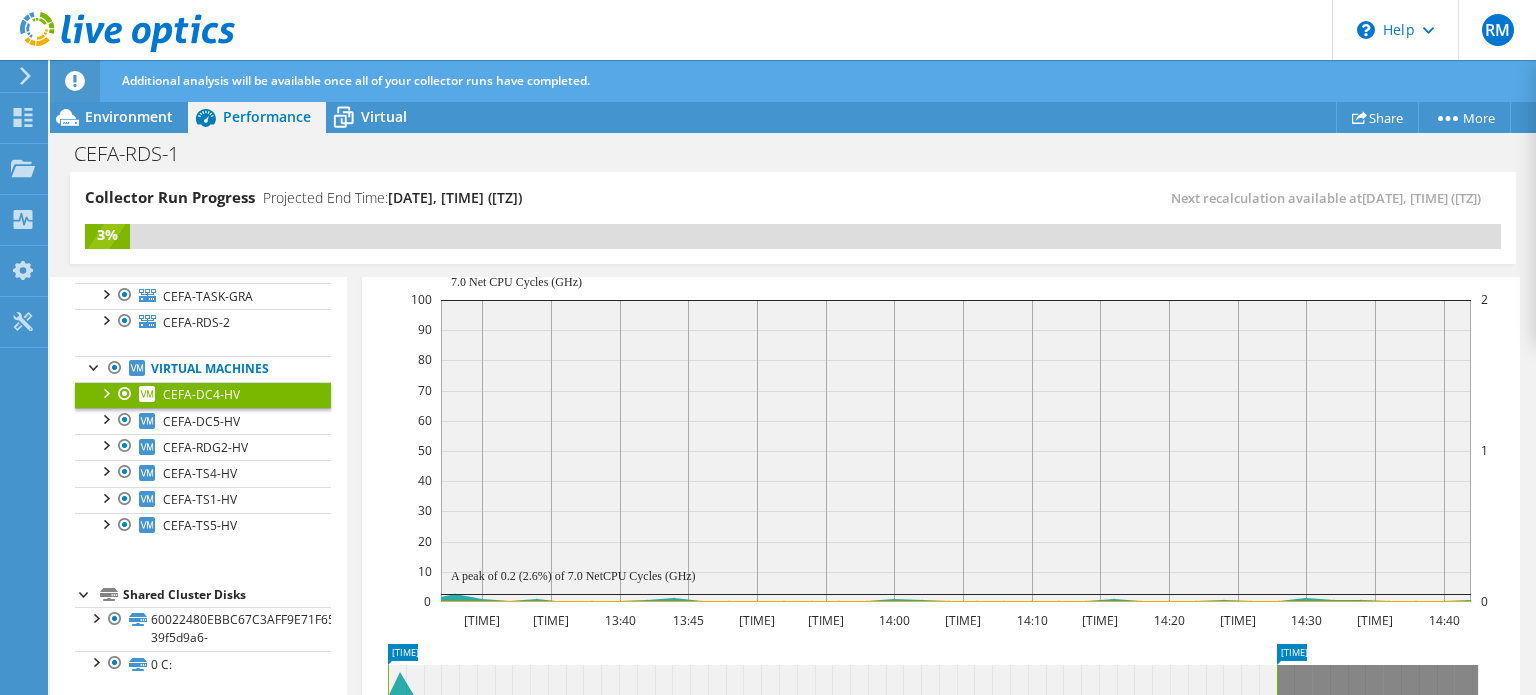 scroll, scrollTop: 657, scrollLeft: 0, axis: vertical 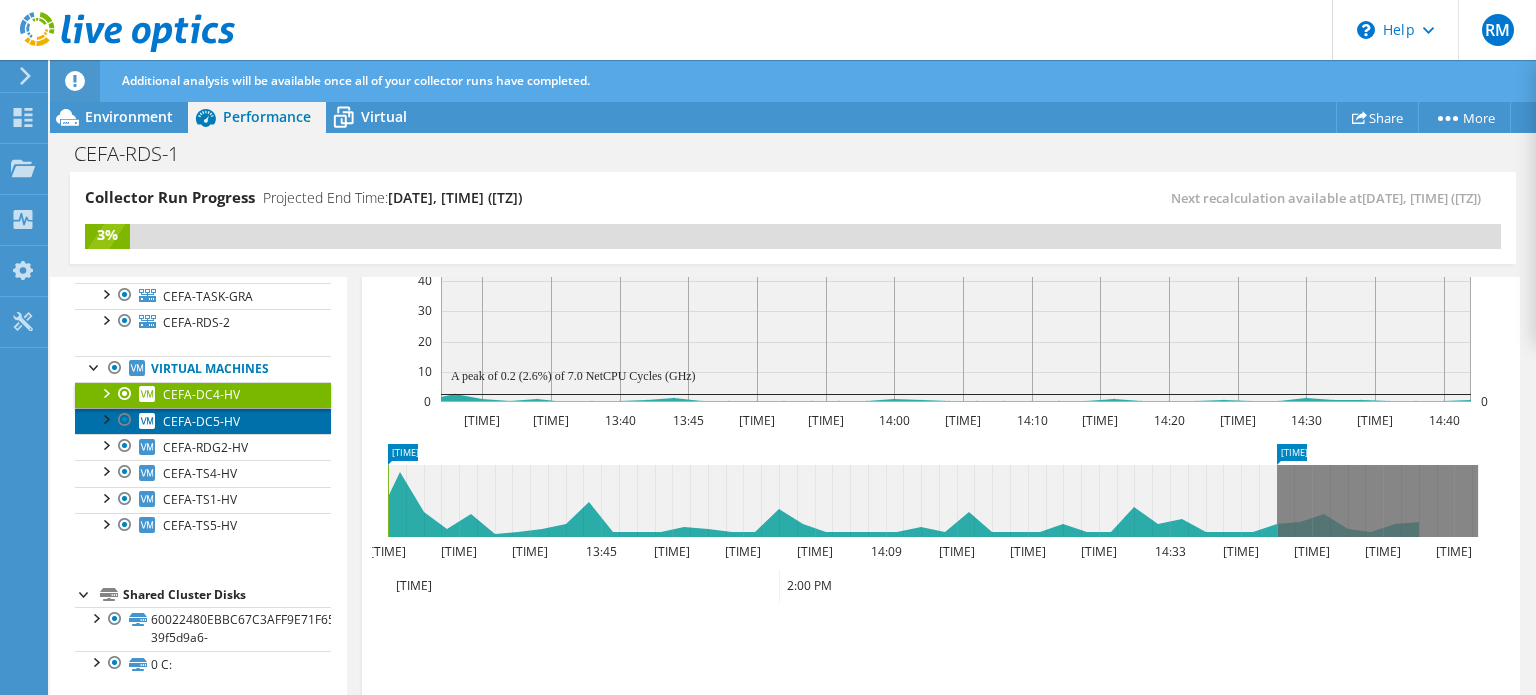 click on "CEFA-DC5-HV" at bounding box center (201, 421) 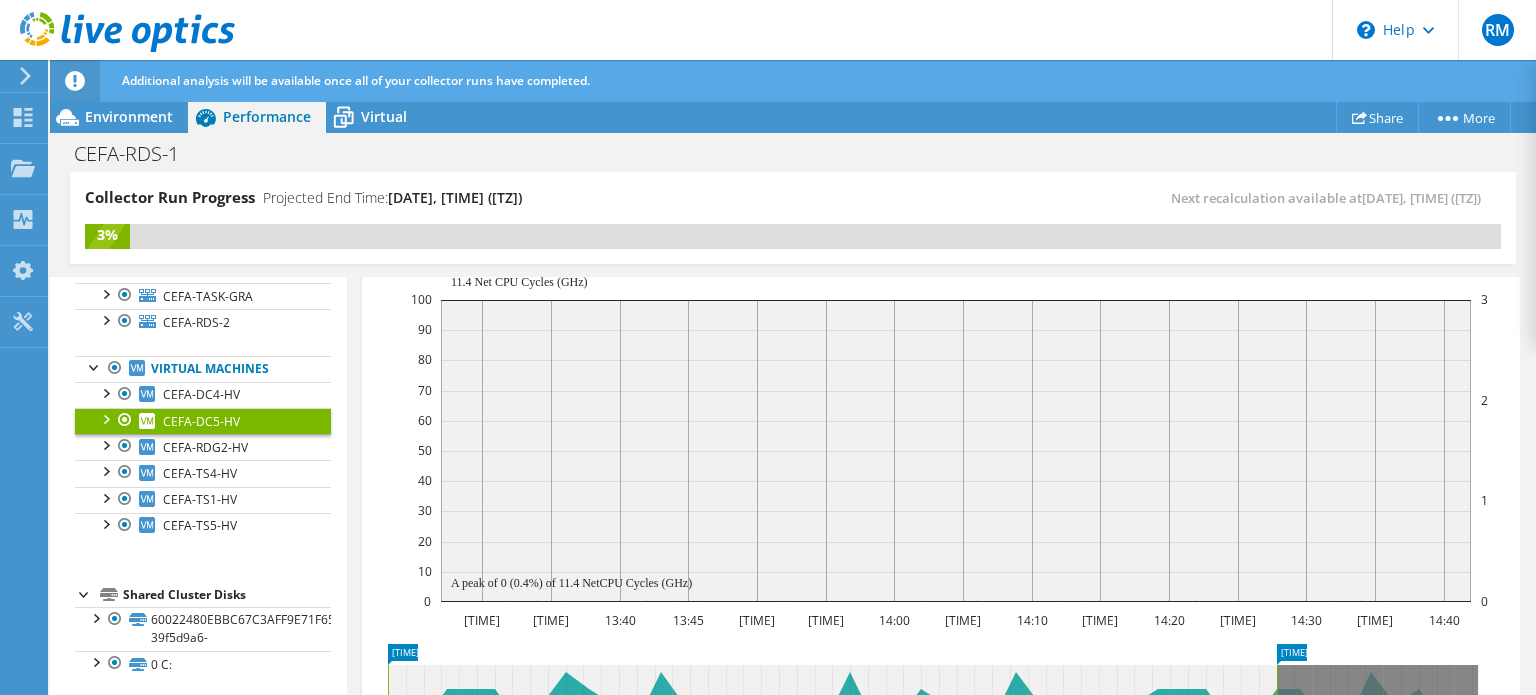 scroll, scrollTop: 657, scrollLeft: 0, axis: vertical 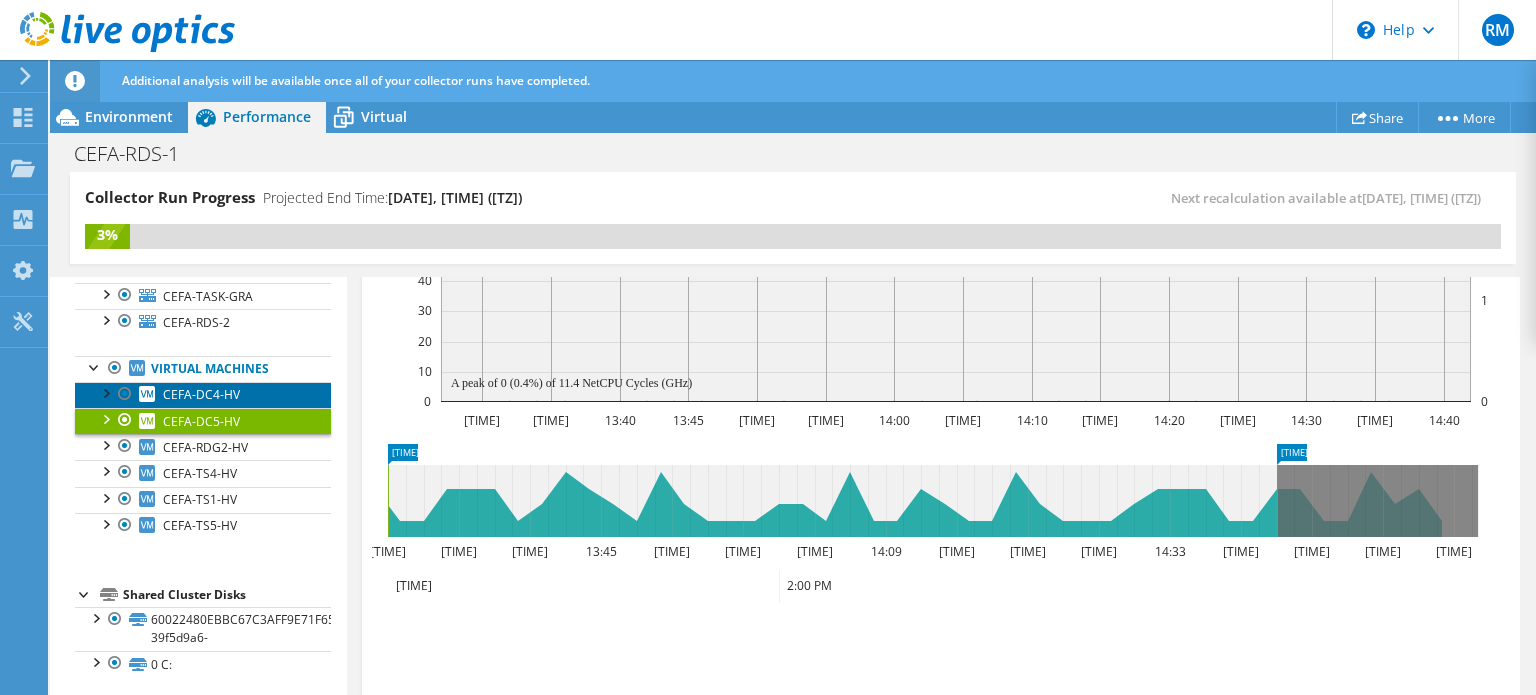 click on "CEFA-DC4-HV" at bounding box center (201, 394) 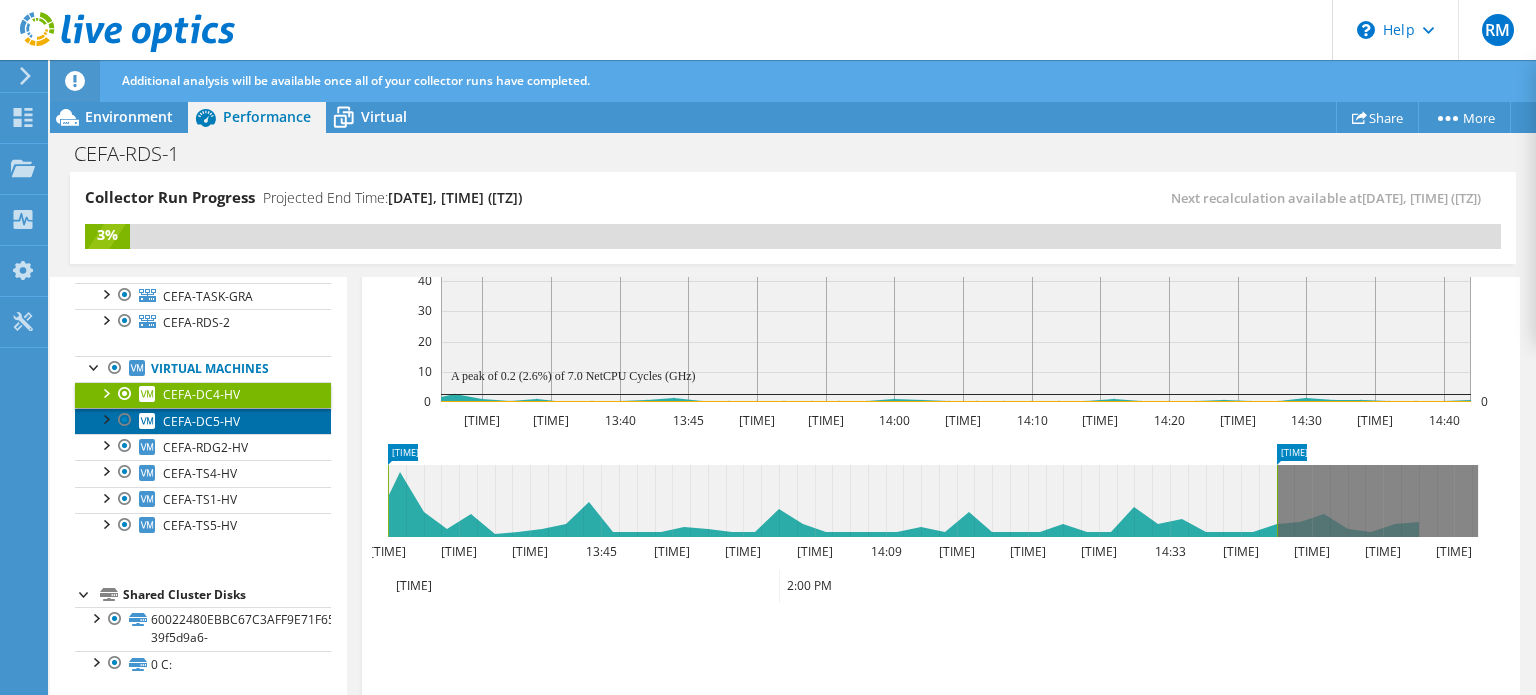 click on "CEFA-DC5-HV" at bounding box center [201, 421] 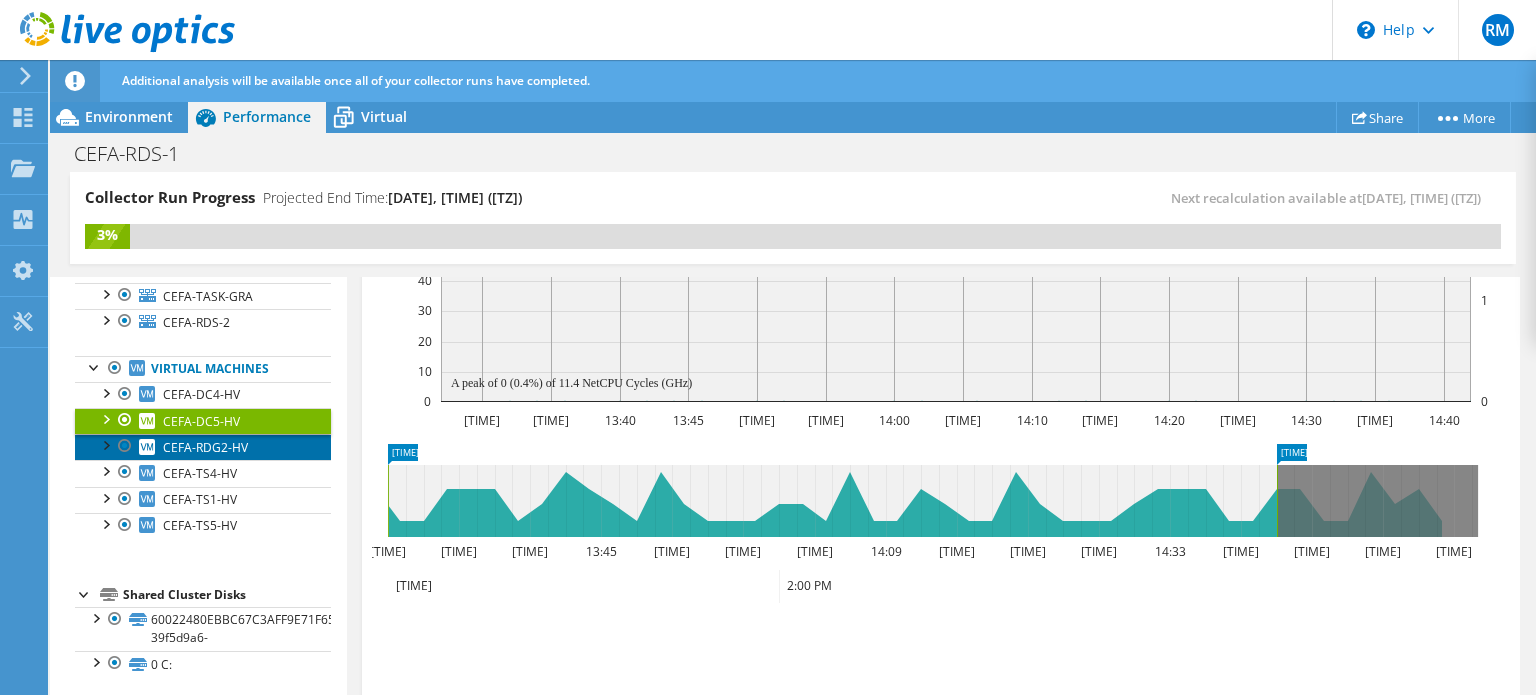 click on "CEFA-RDG2-HV" at bounding box center [205, 447] 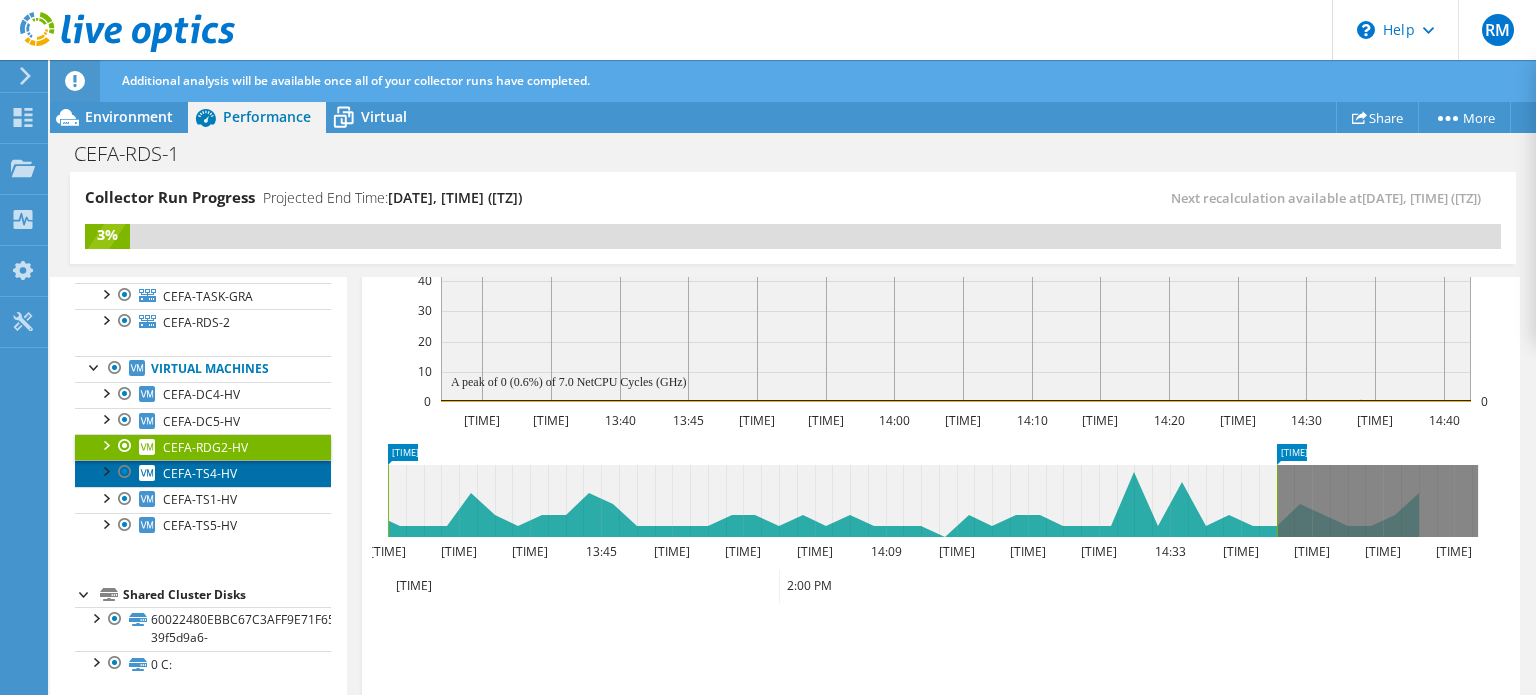 click on "CEFA-TS4-HV" at bounding box center [200, 473] 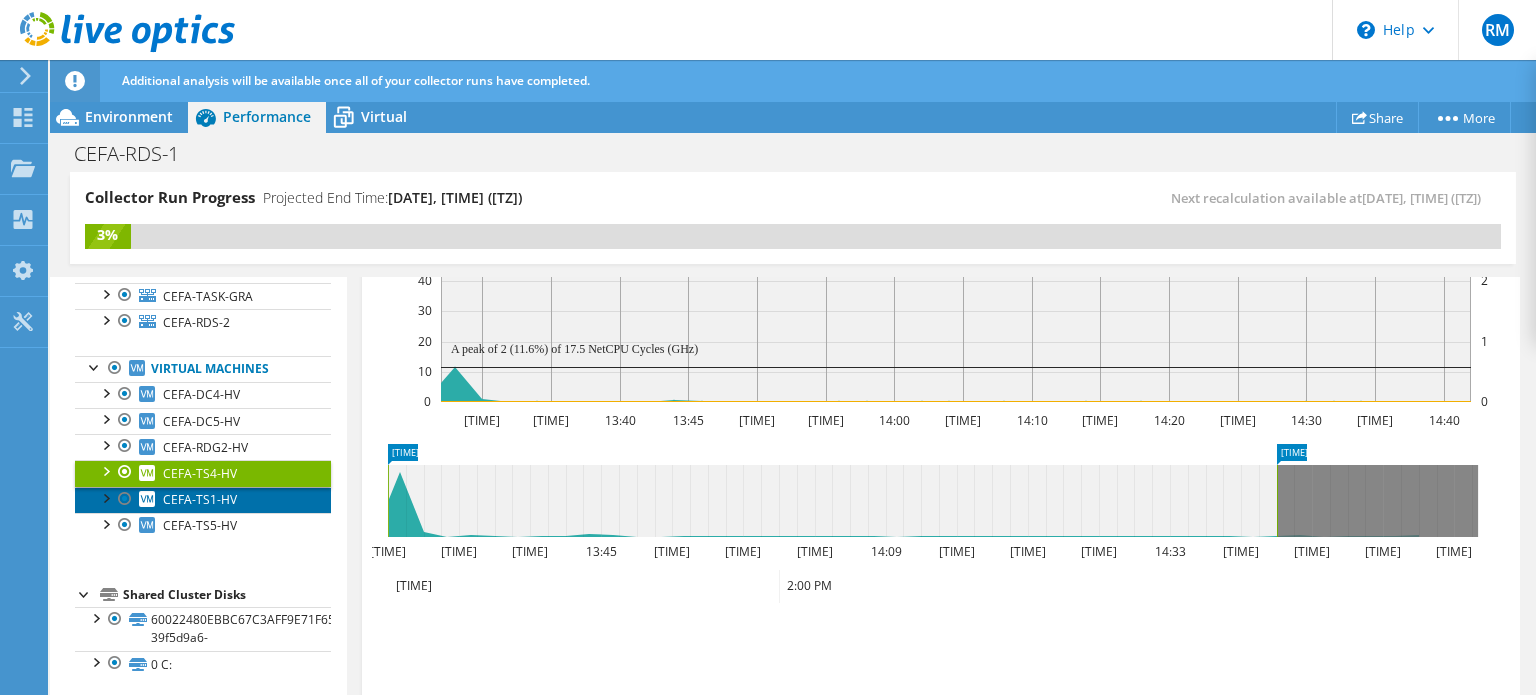 click on "CEFA-TS1-HV" at bounding box center (200, 499) 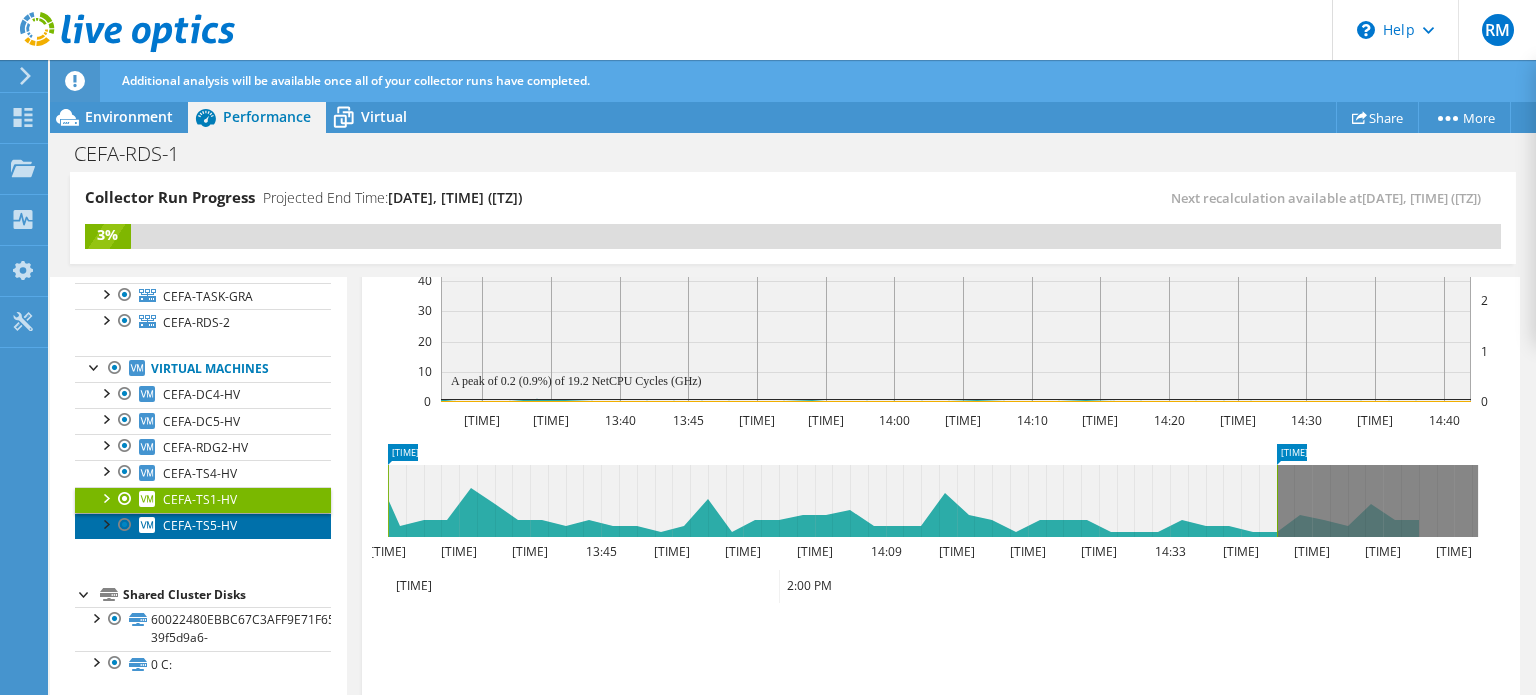 click on "CEFA-TS5-HV" at bounding box center (200, 525) 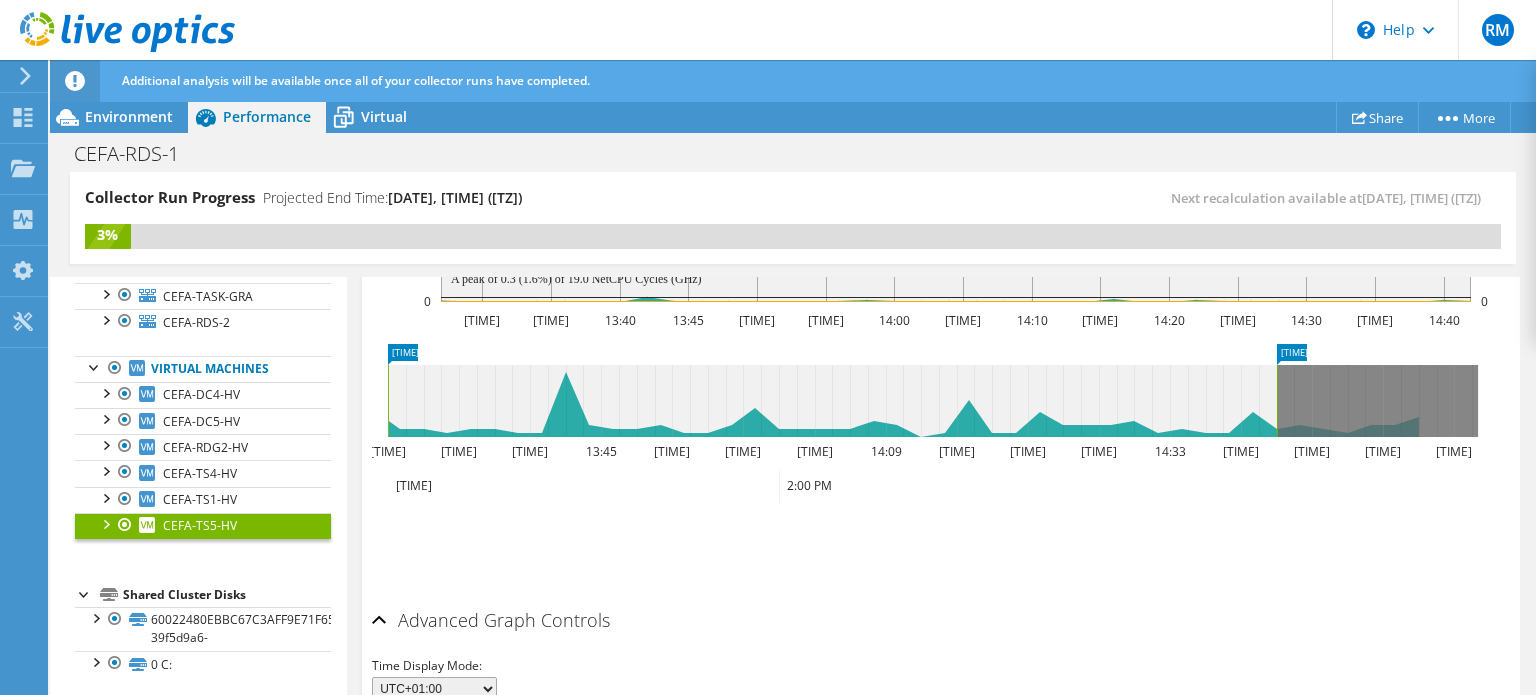 scroll, scrollTop: 872, scrollLeft: 0, axis: vertical 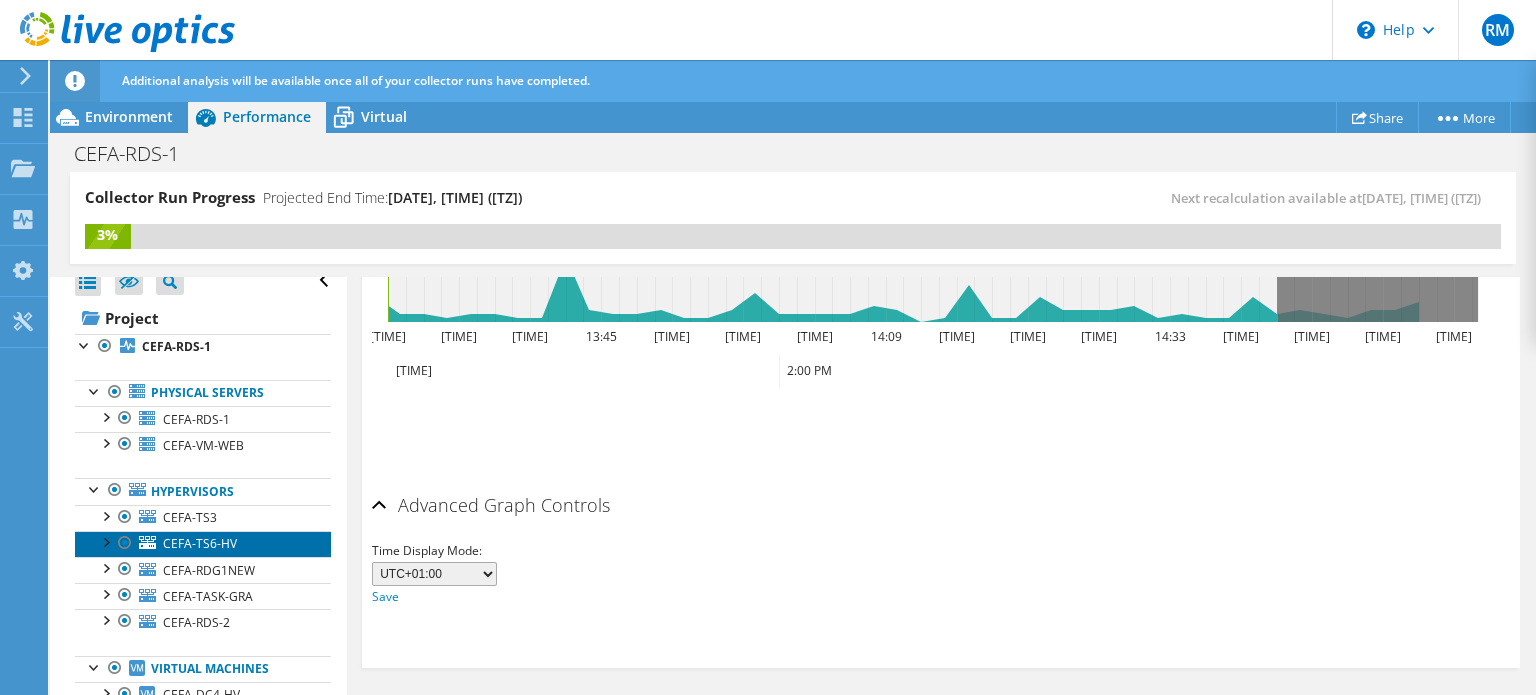 click on "CEFA-TS6-HV" at bounding box center (200, 543) 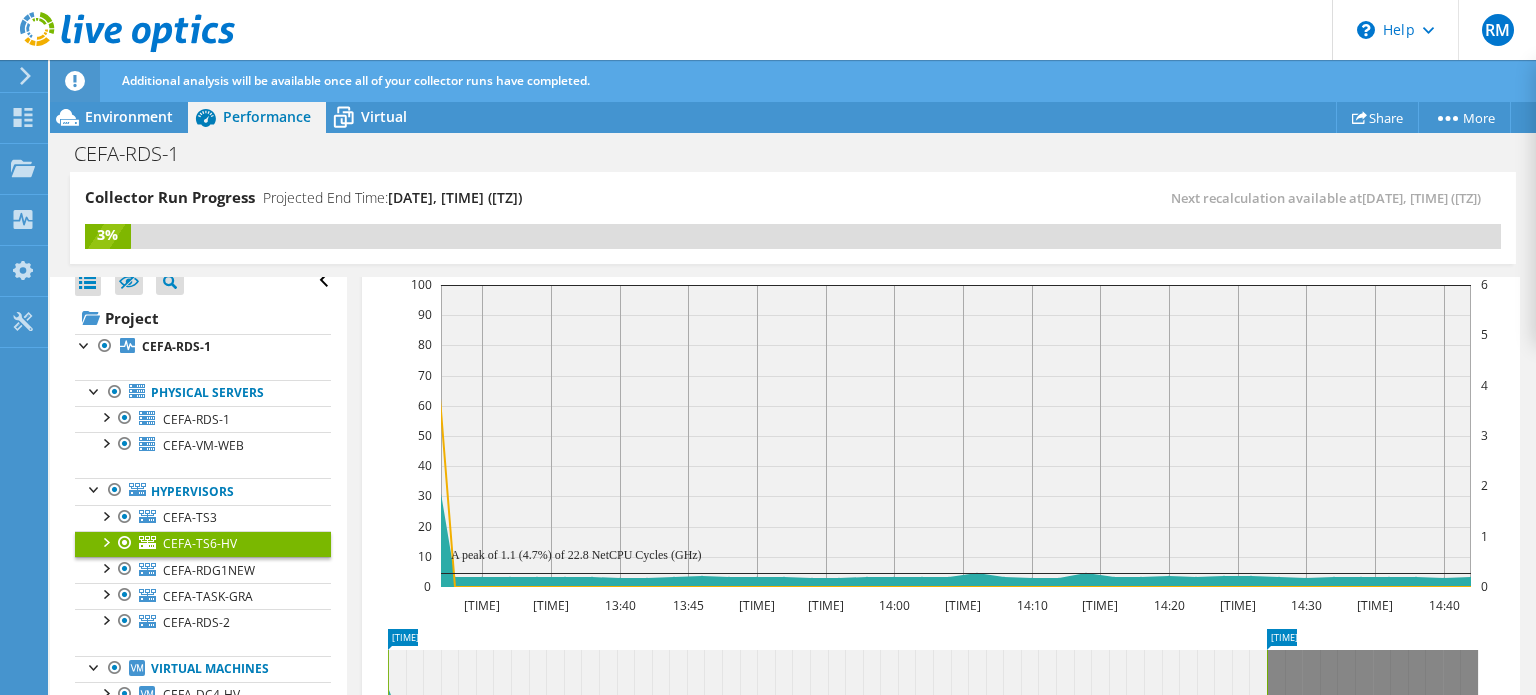 scroll, scrollTop: 672, scrollLeft: 0, axis: vertical 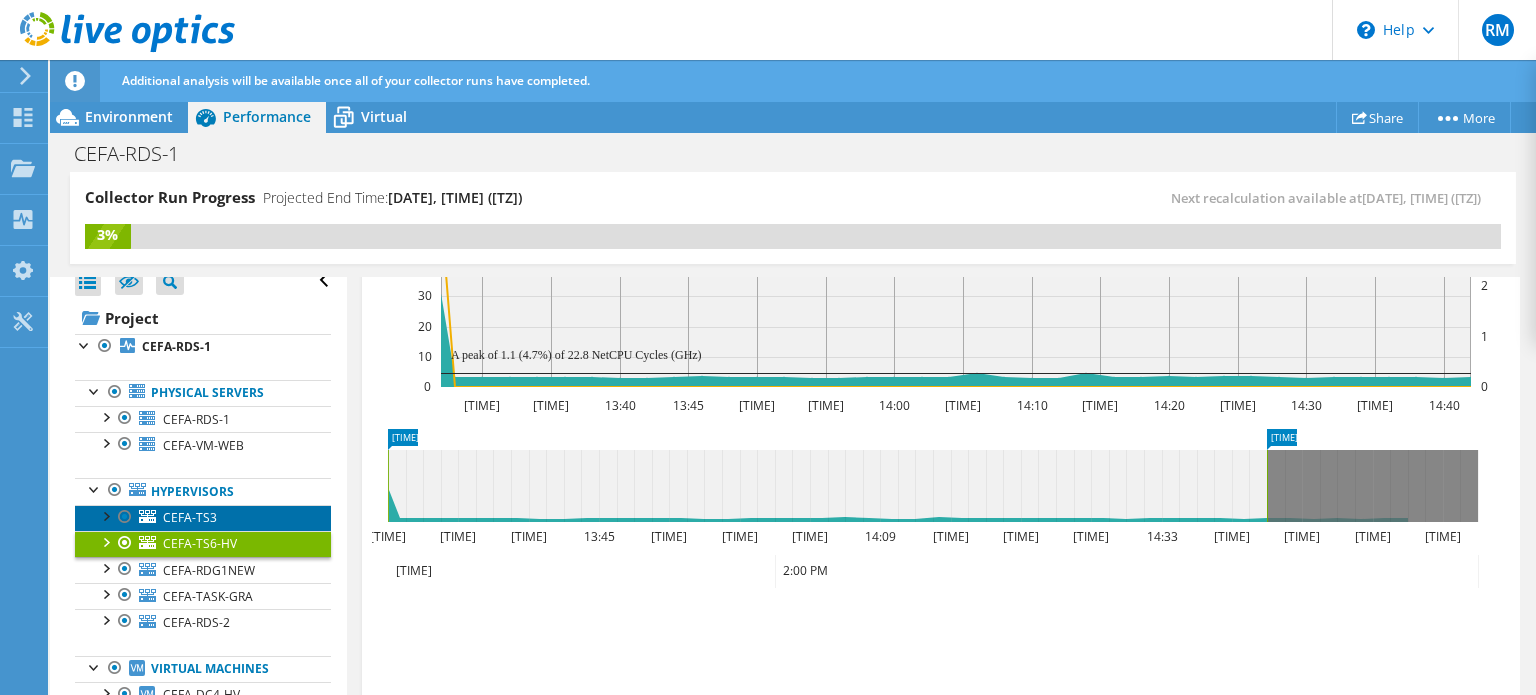 click on "CEFA-TS3" at bounding box center (190, 517) 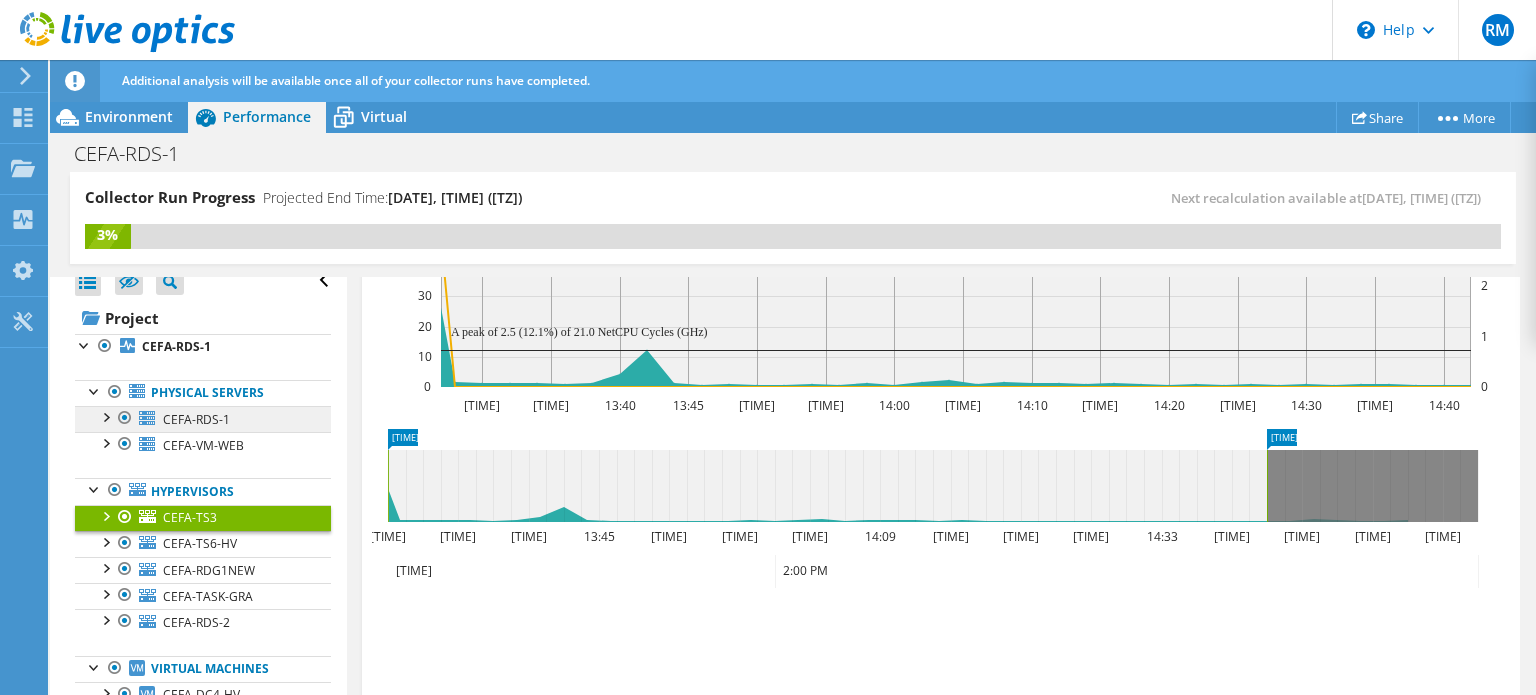 scroll, scrollTop: 0, scrollLeft: 0, axis: both 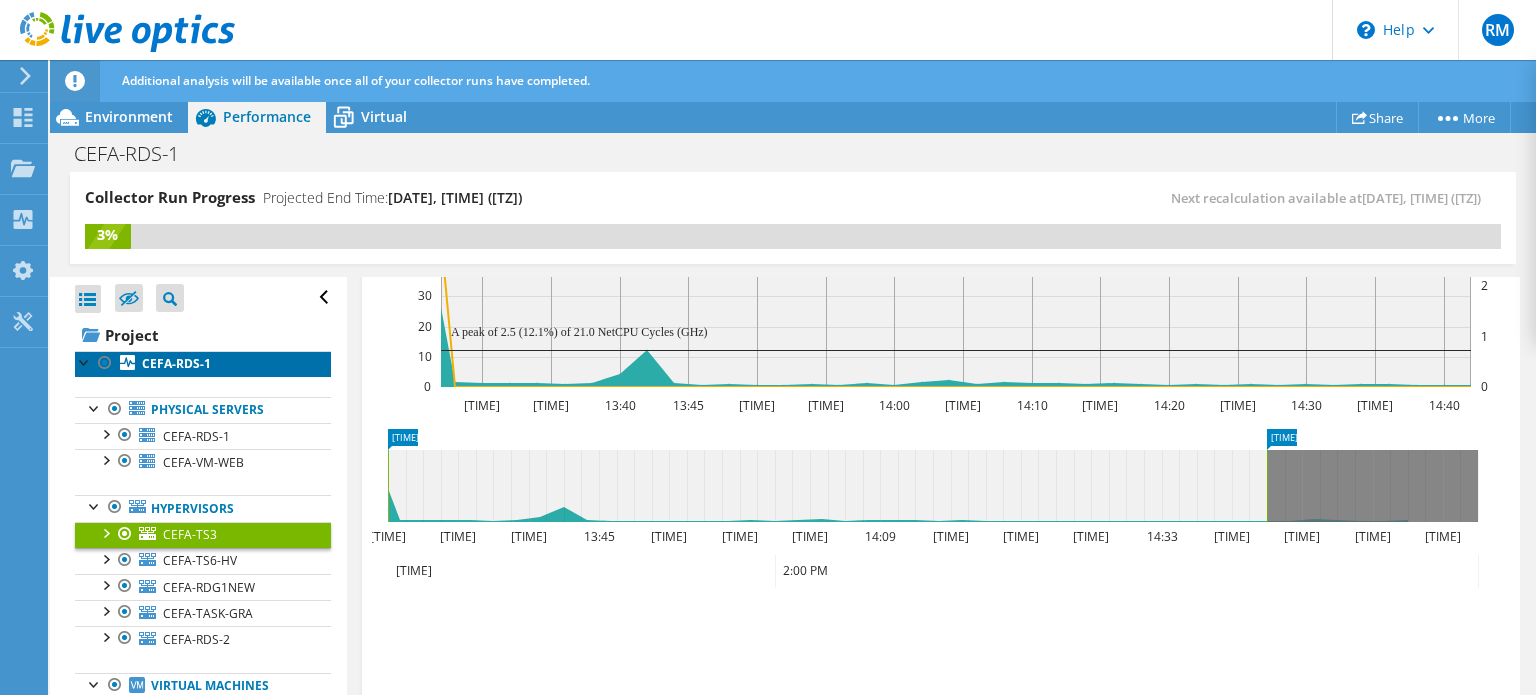 click on "CEFA-RDS-1" at bounding box center (176, 363) 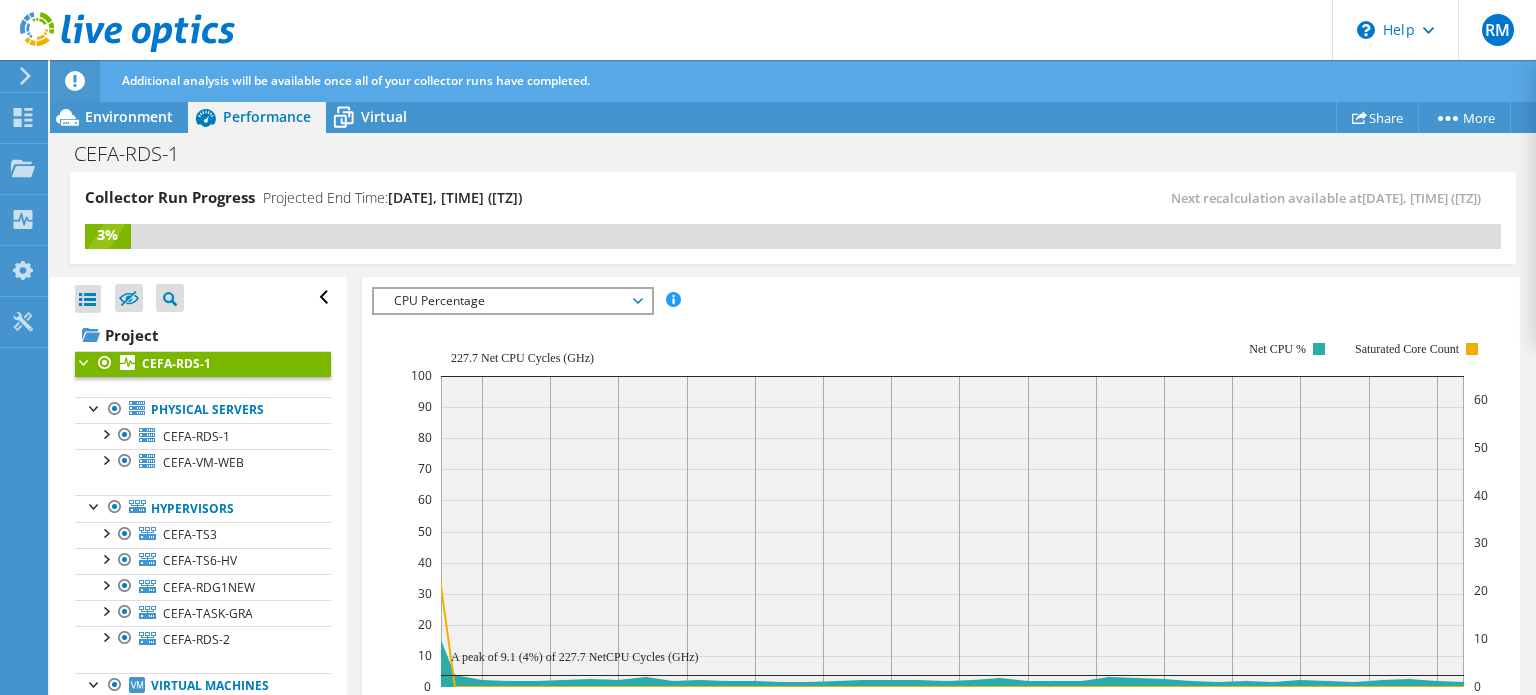 scroll, scrollTop: 186, scrollLeft: 0, axis: vertical 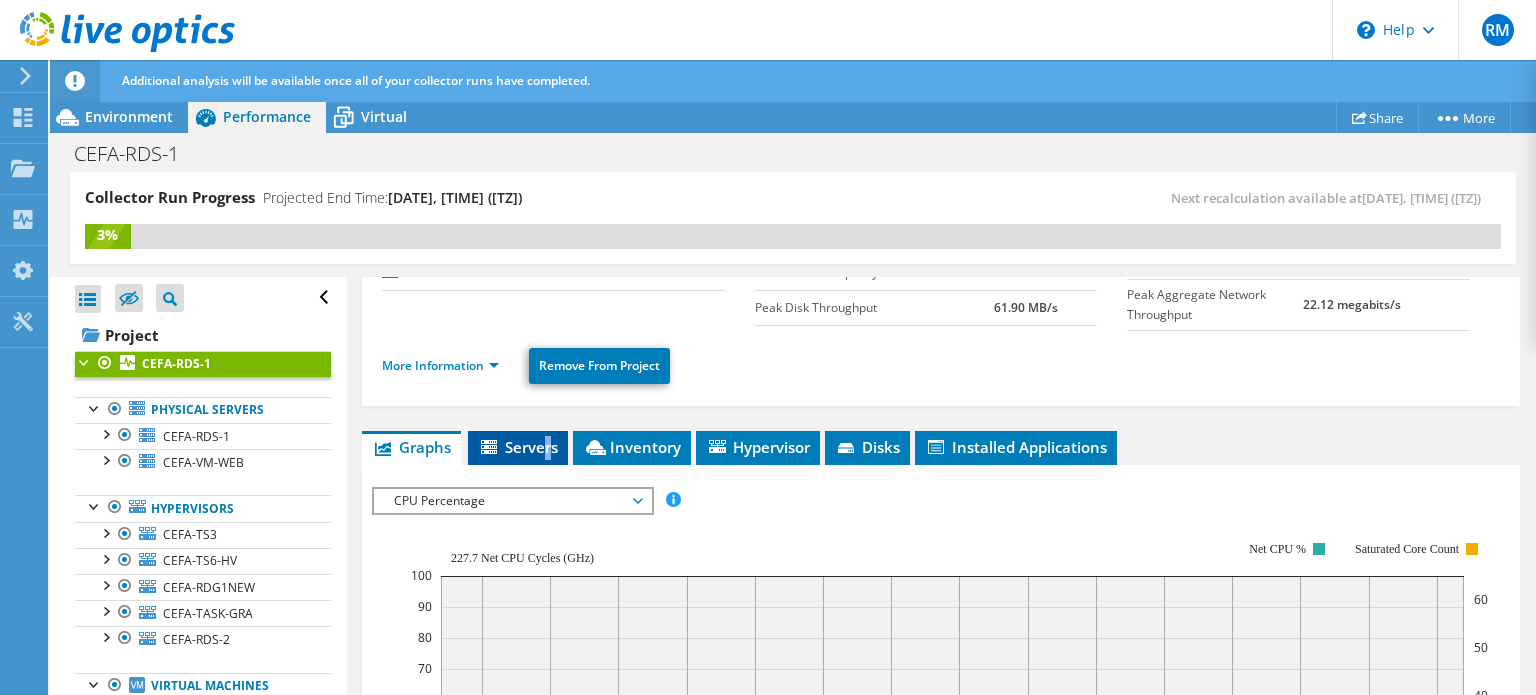 click on "Servers" at bounding box center [518, 447] 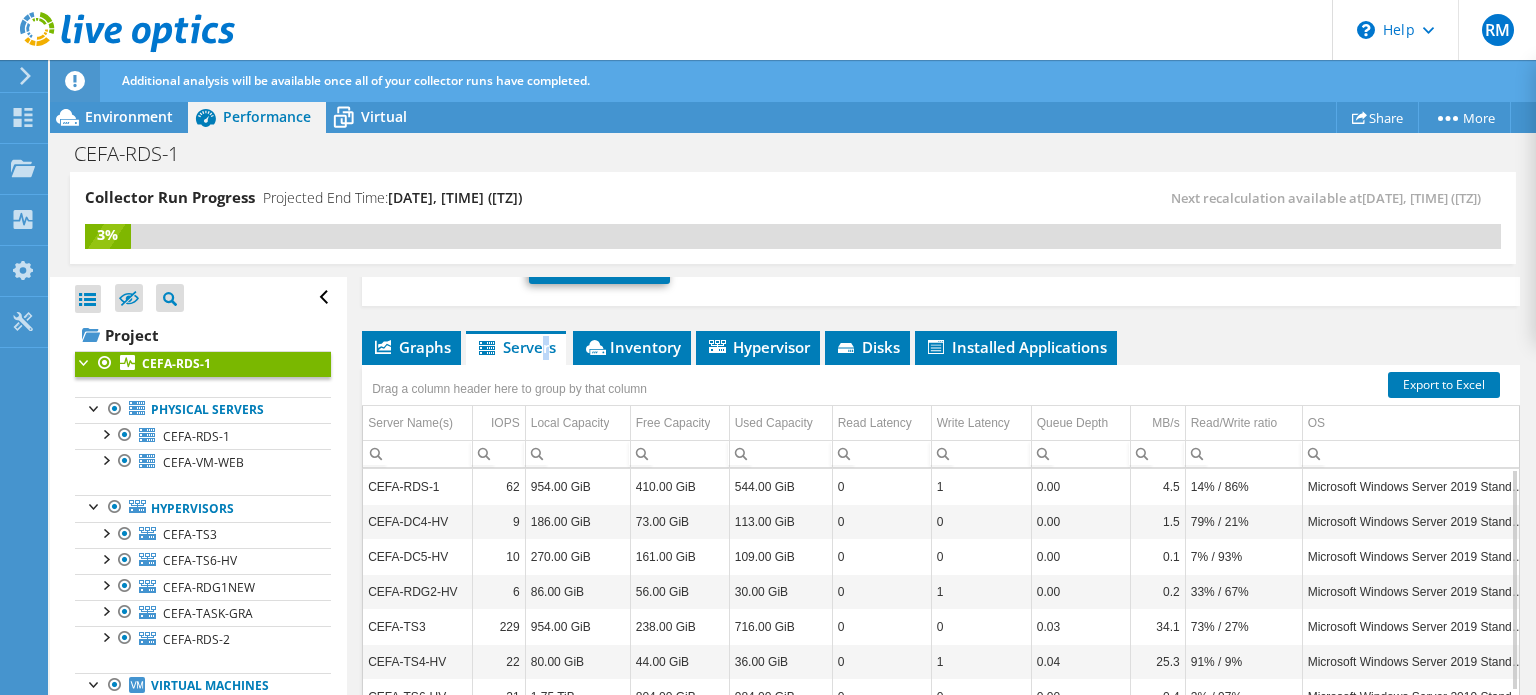 scroll, scrollTop: 386, scrollLeft: 0, axis: vertical 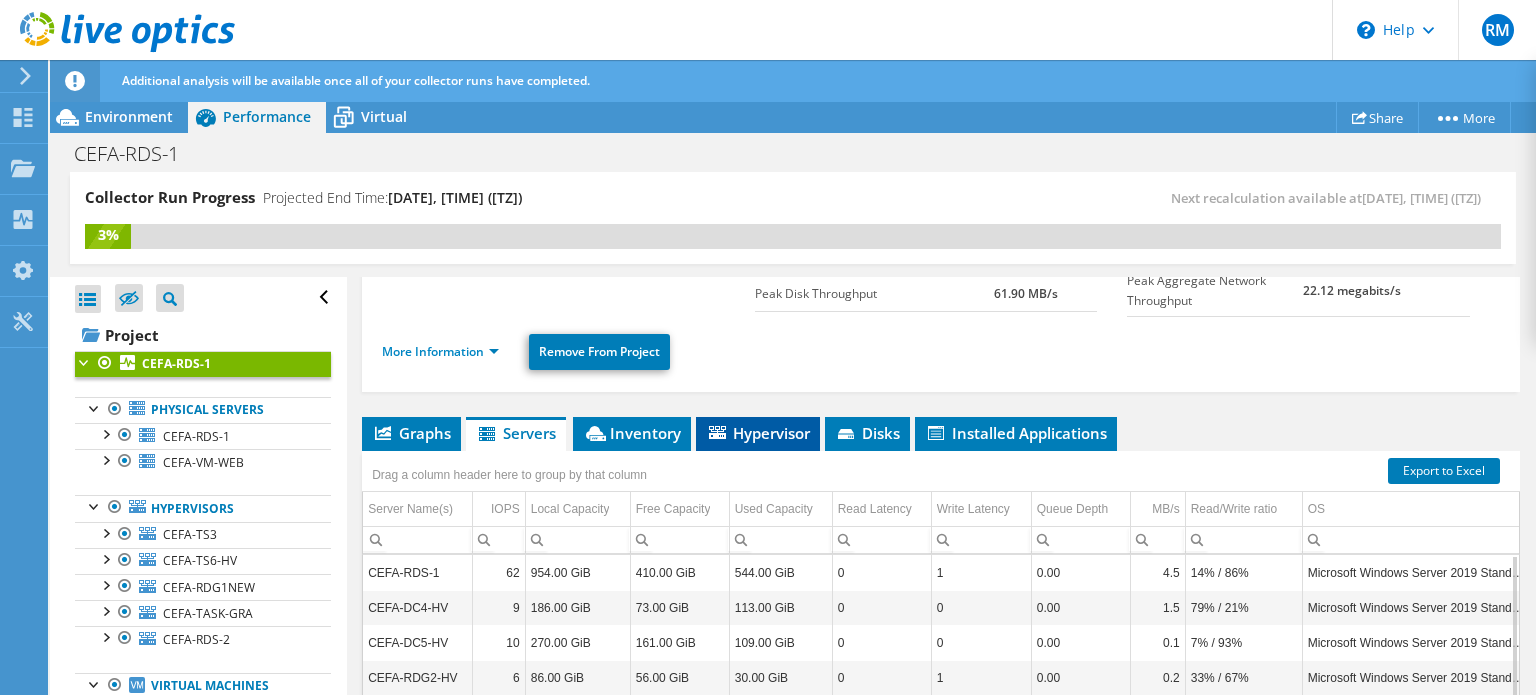 click on "Hypervisor" at bounding box center [516, 433] 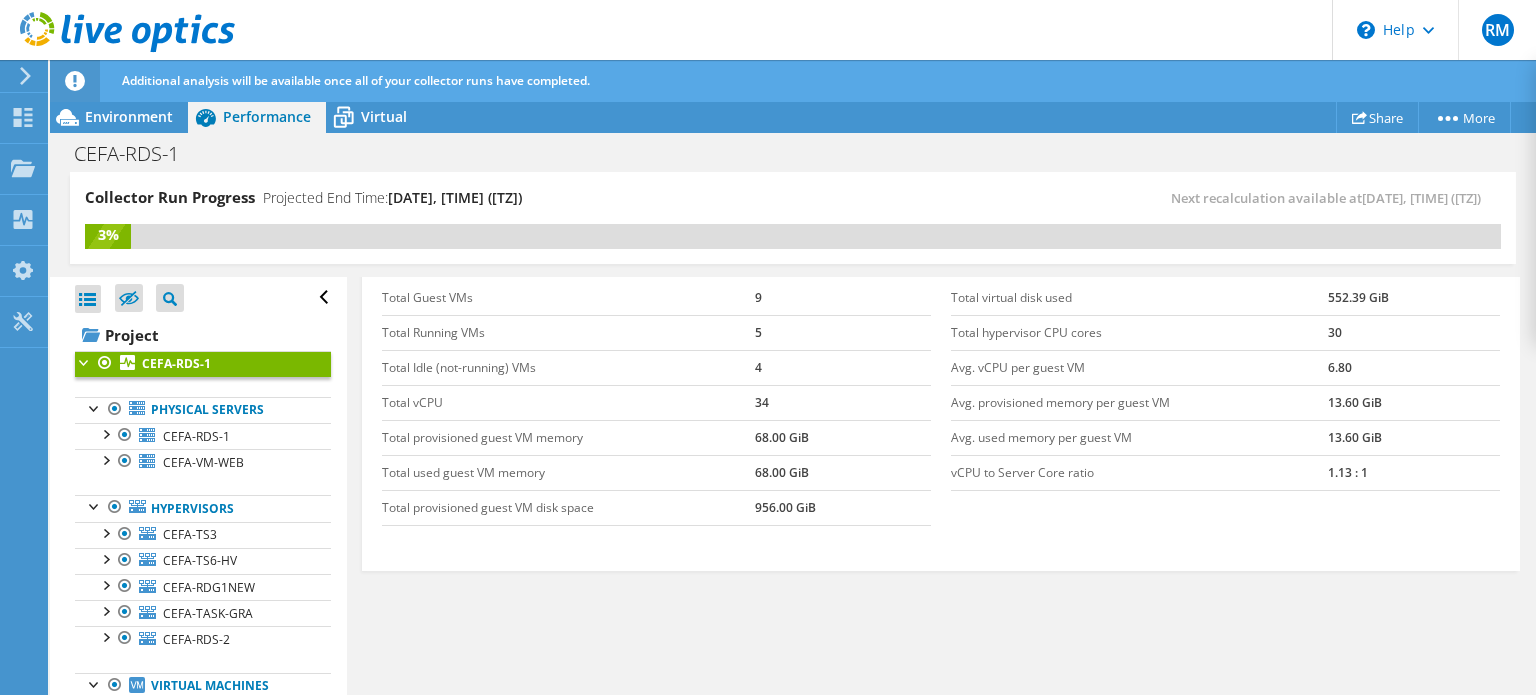 scroll, scrollTop: 100, scrollLeft: 0, axis: vertical 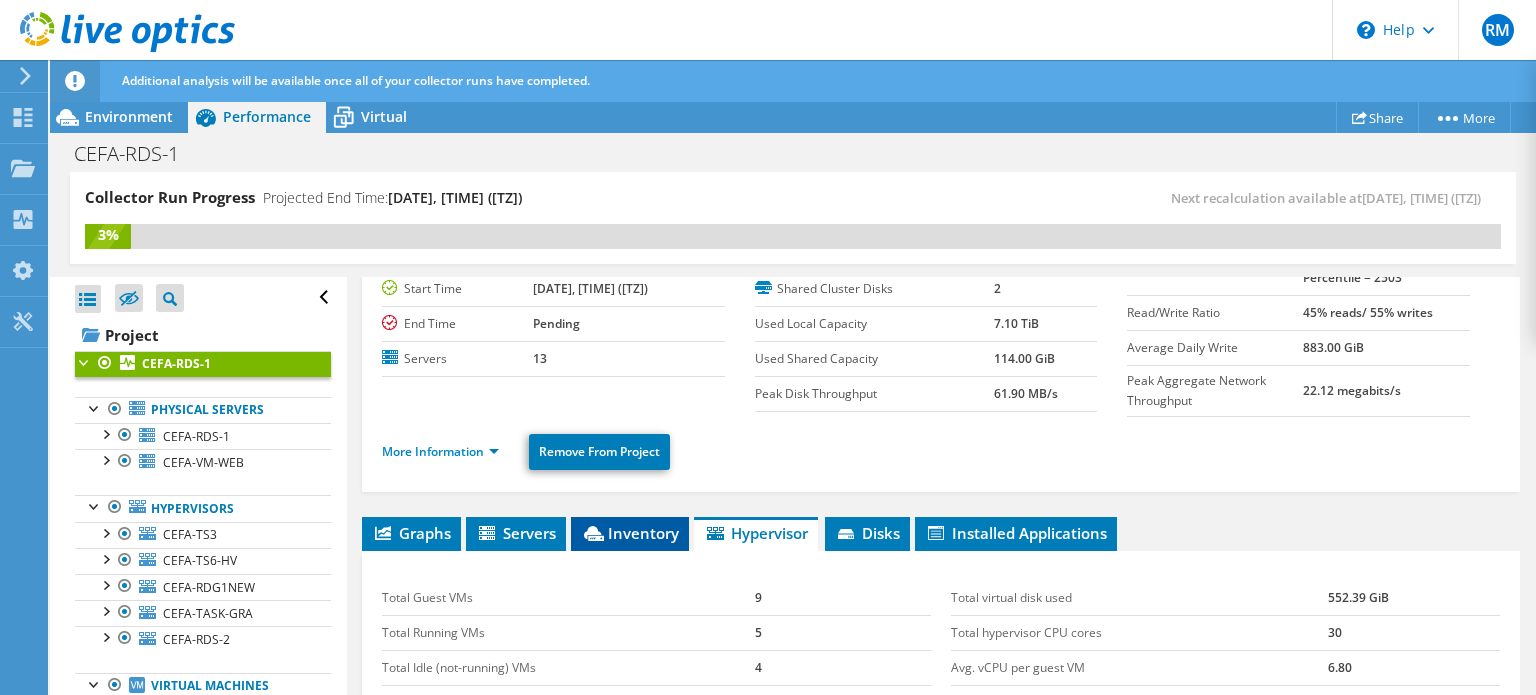 click at bounding box center (487, 533) 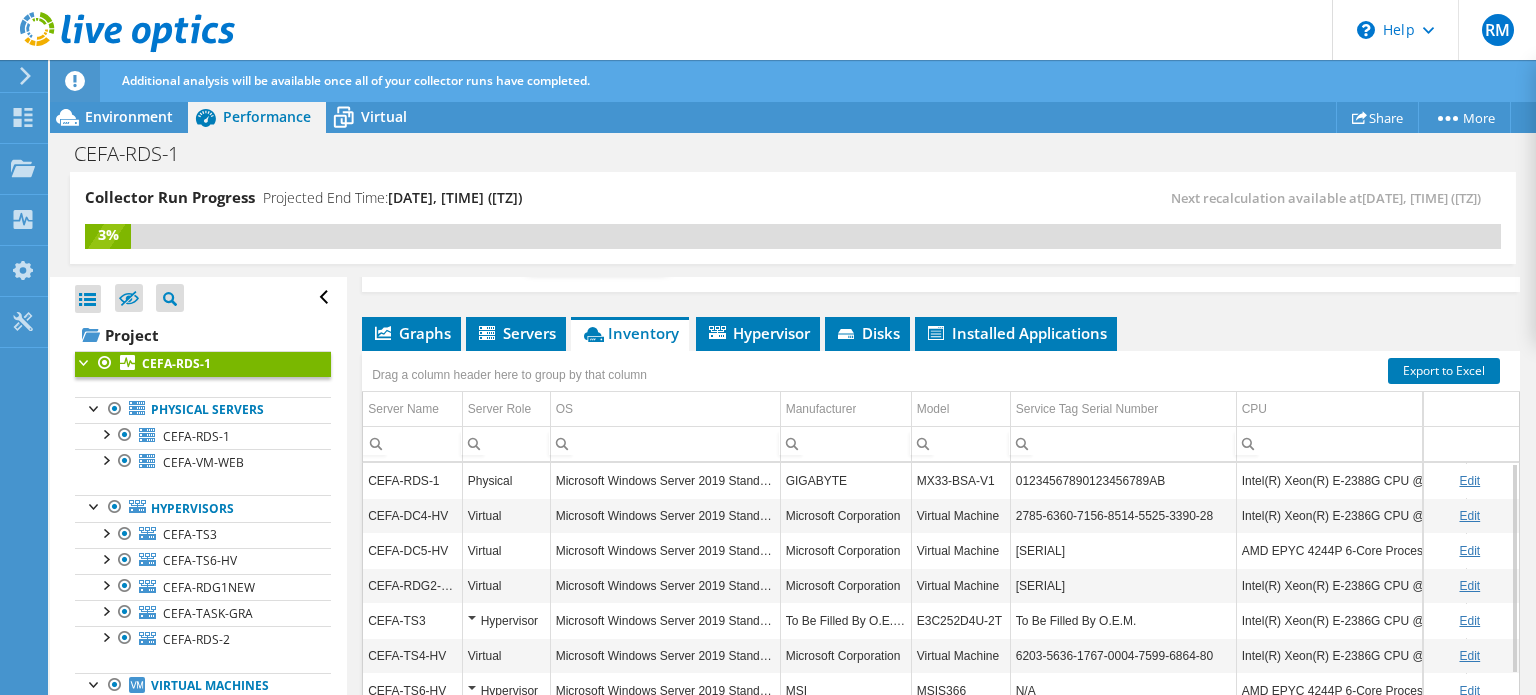 scroll, scrollTop: 400, scrollLeft: 0, axis: vertical 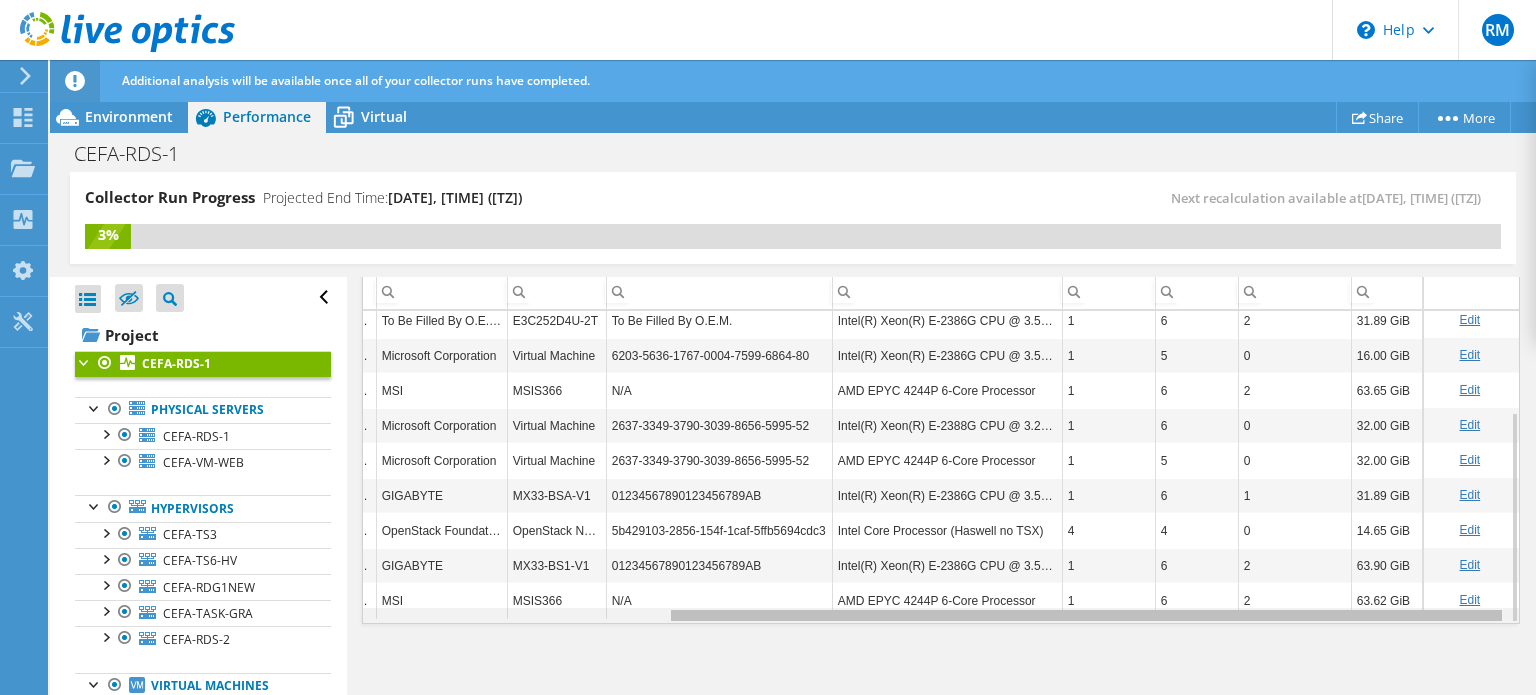 drag, startPoint x: 907, startPoint y: 614, endPoint x: 1309, endPoint y: 611, distance: 402.0112 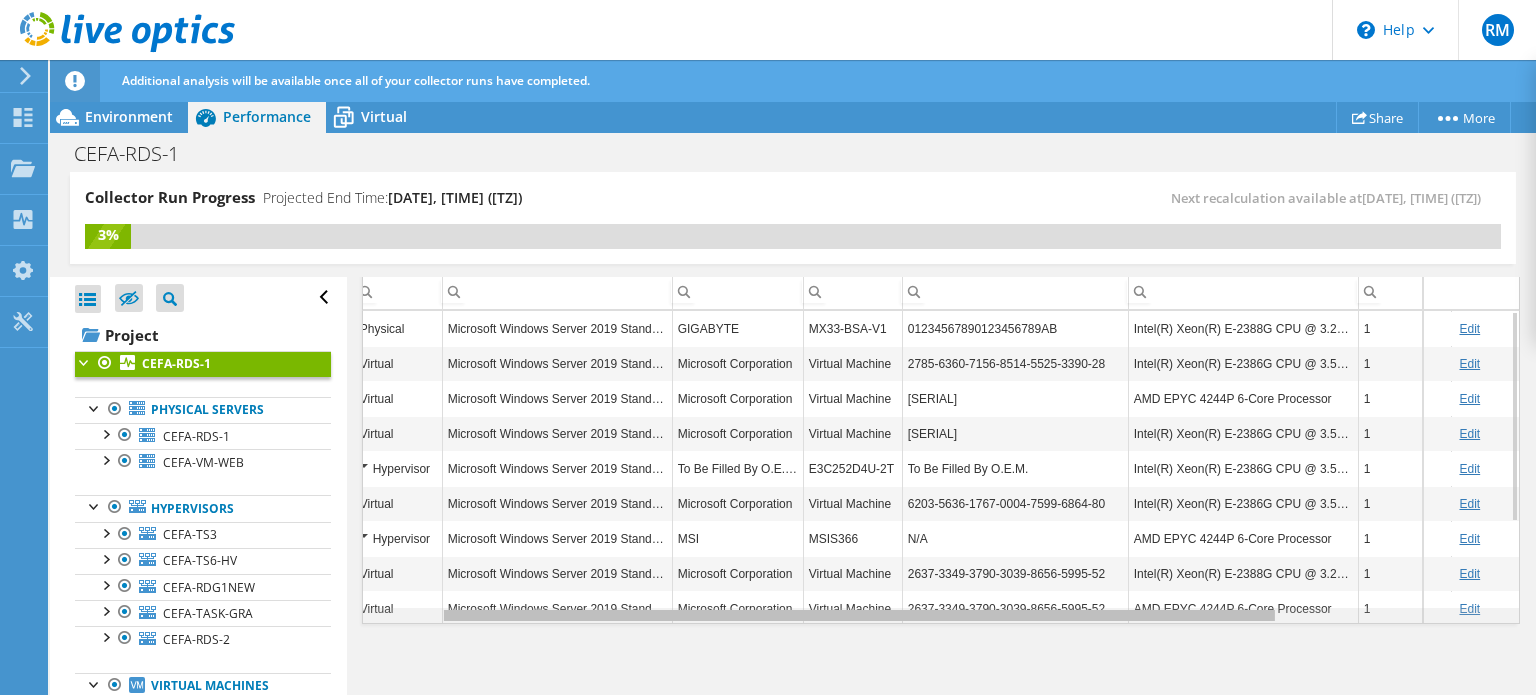 click at bounding box center [941, 615] 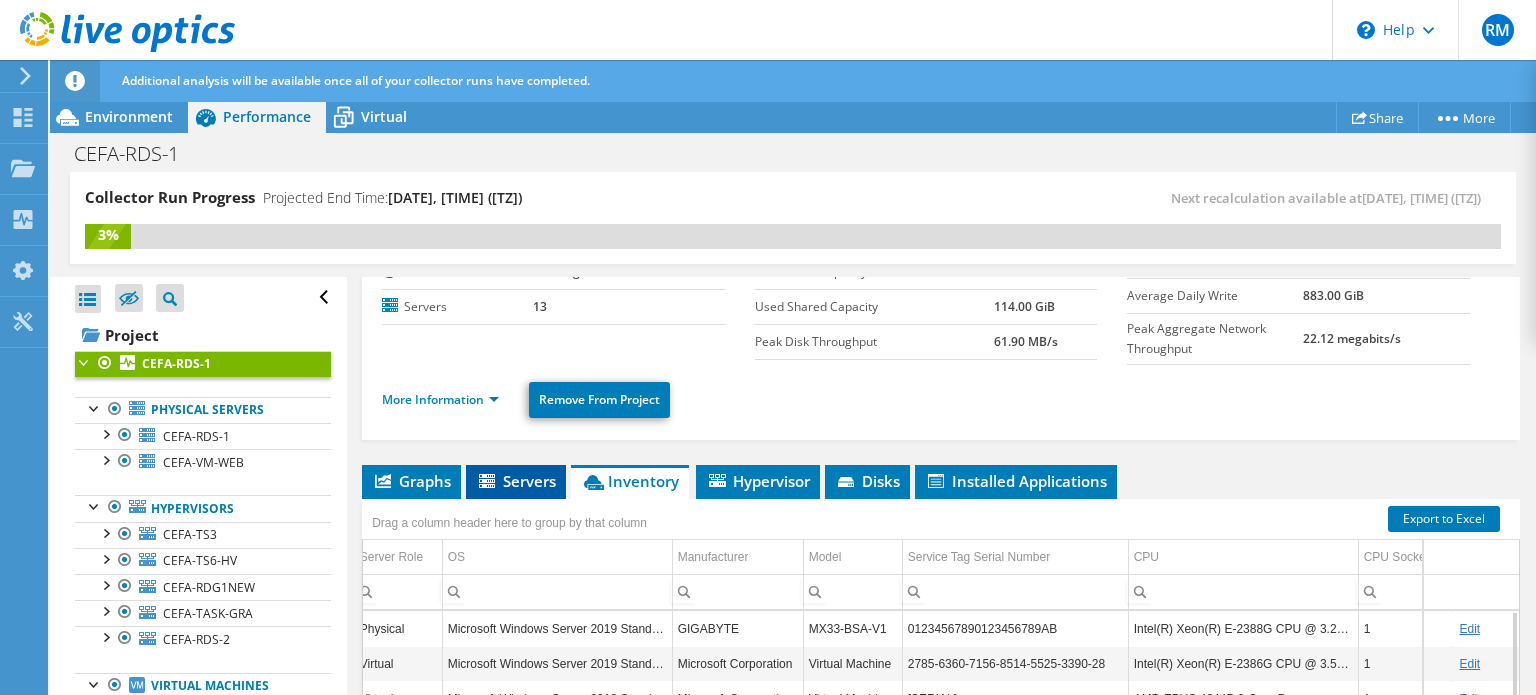 click on "Servers" at bounding box center [516, 481] 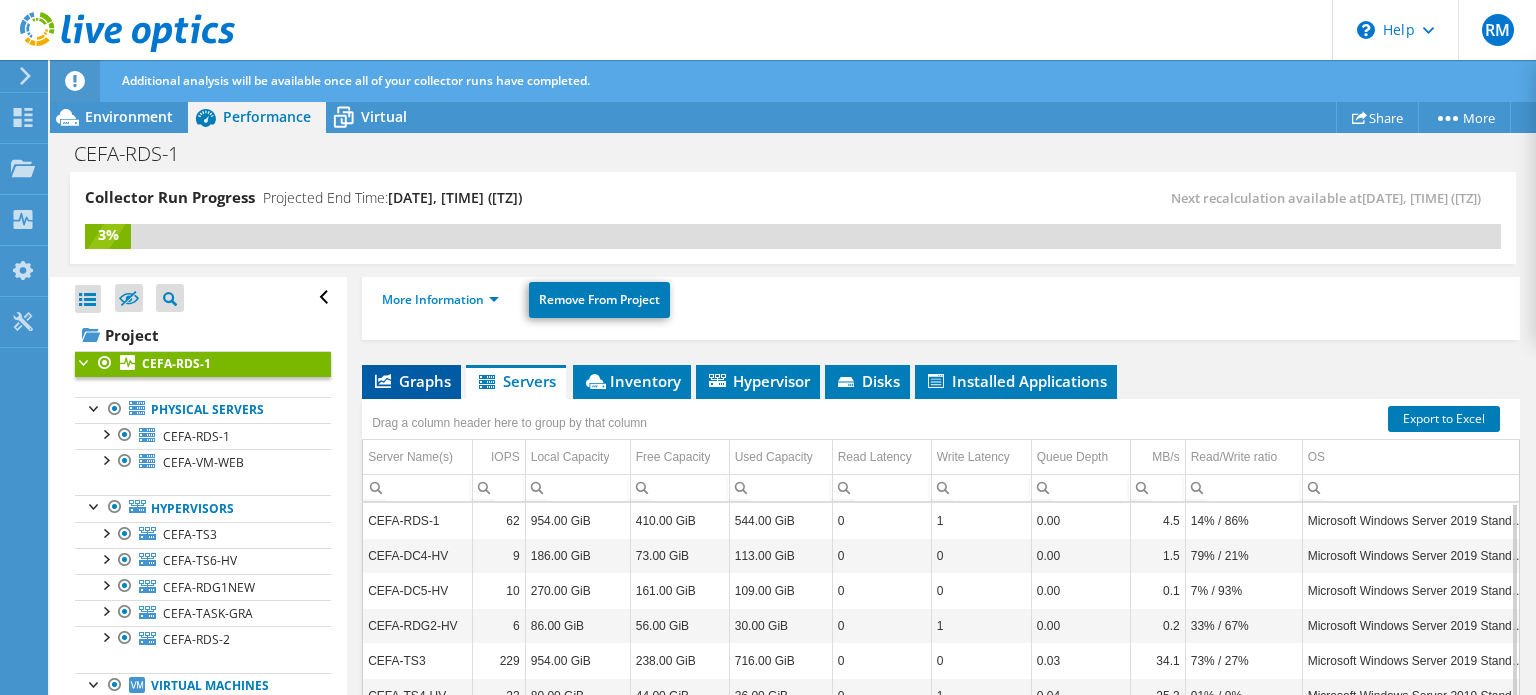 click on "Graphs" at bounding box center (411, 381) 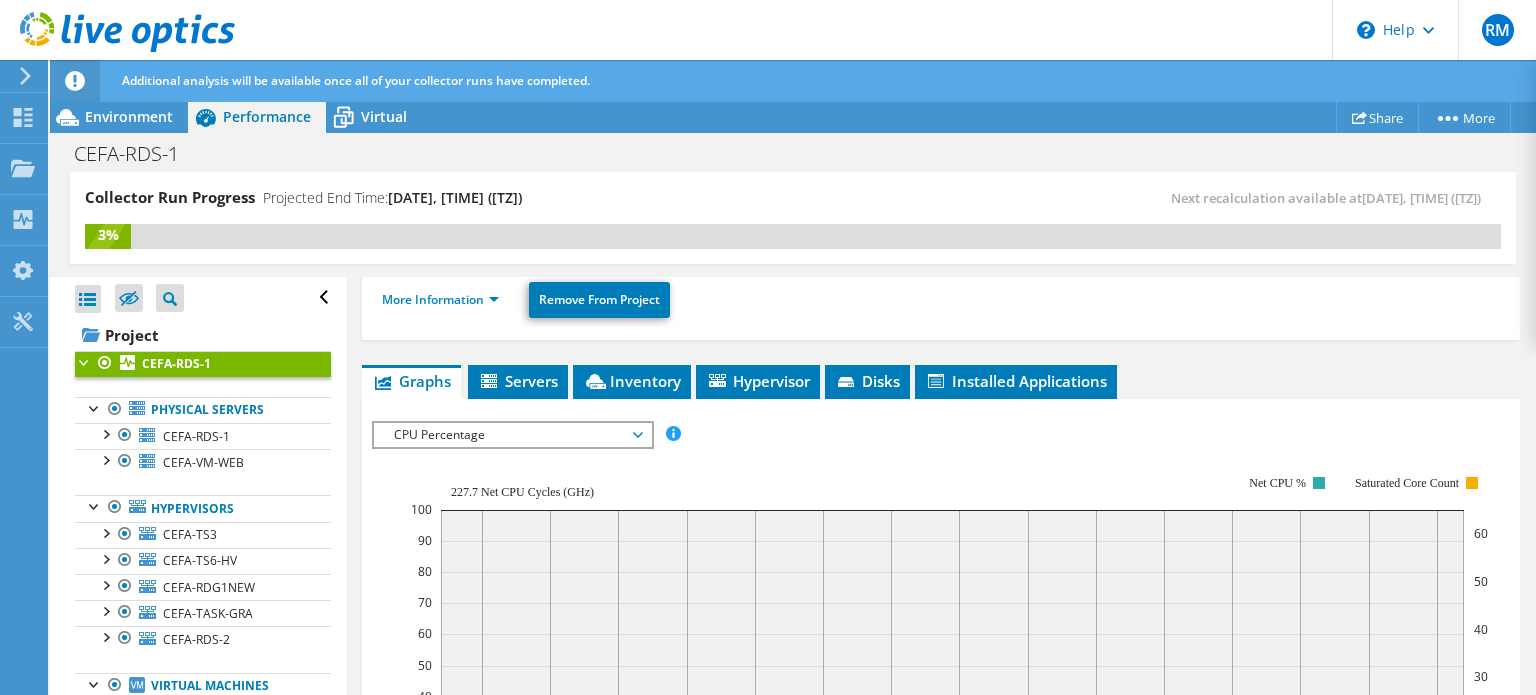 click on "CPU Percentage" at bounding box center (512, 435) 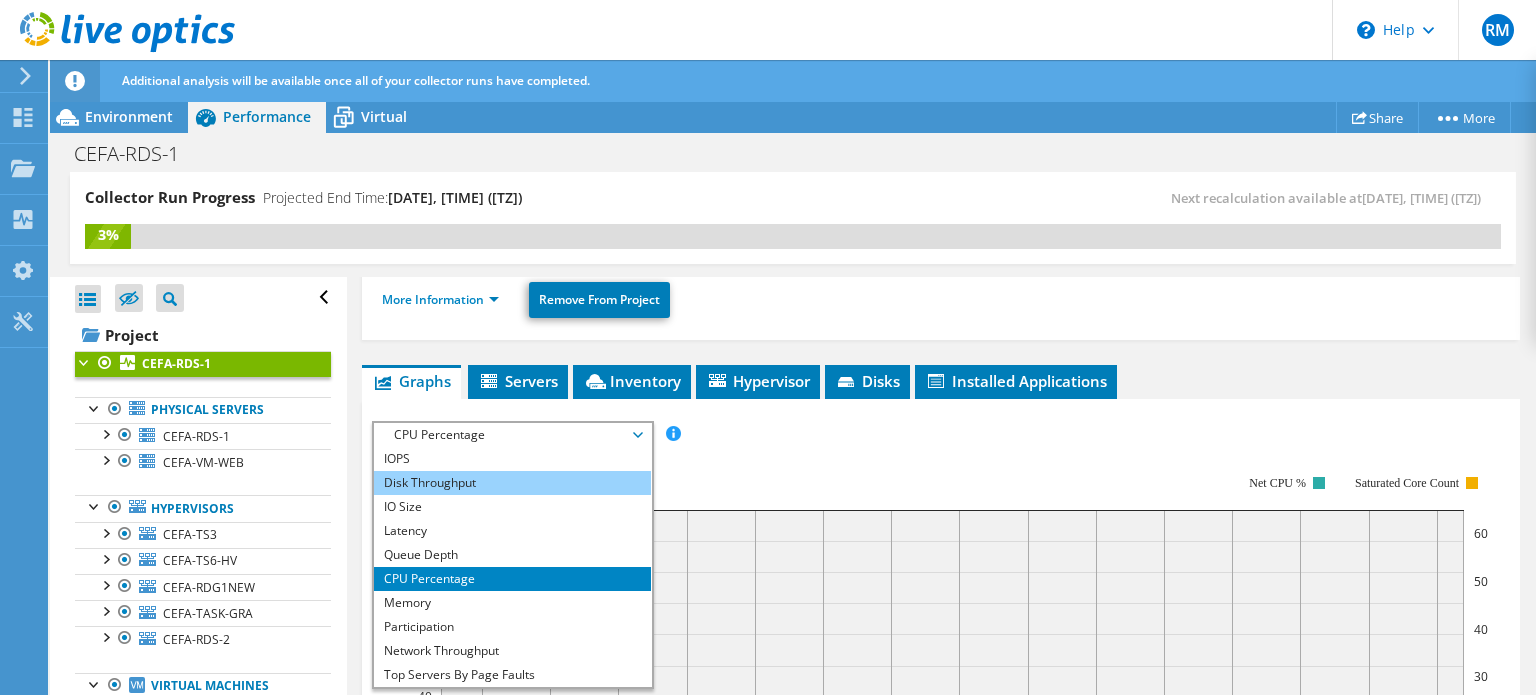 click on "Disk Throughput" at bounding box center [512, 483] 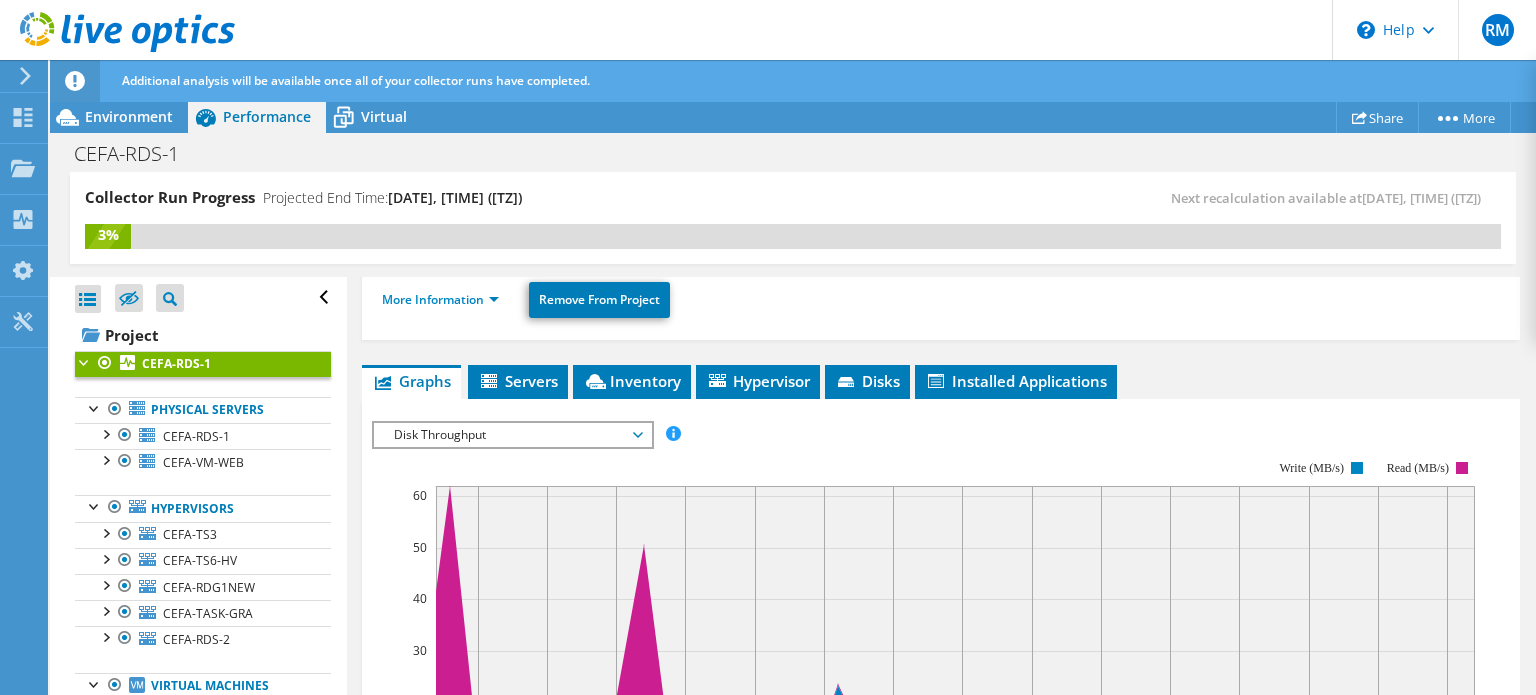 click on "Disk Throughput" at bounding box center [512, 435] 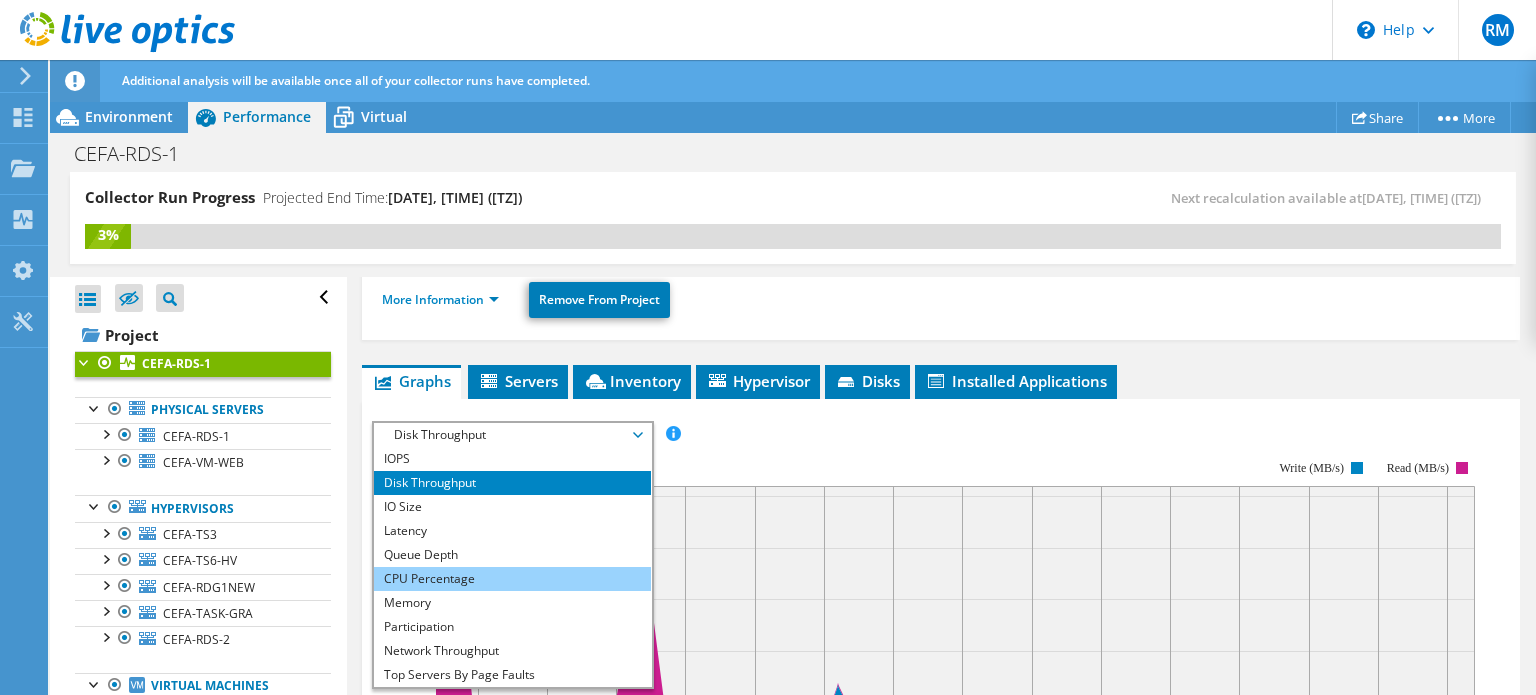 click on "CPU Percentage" at bounding box center [512, 579] 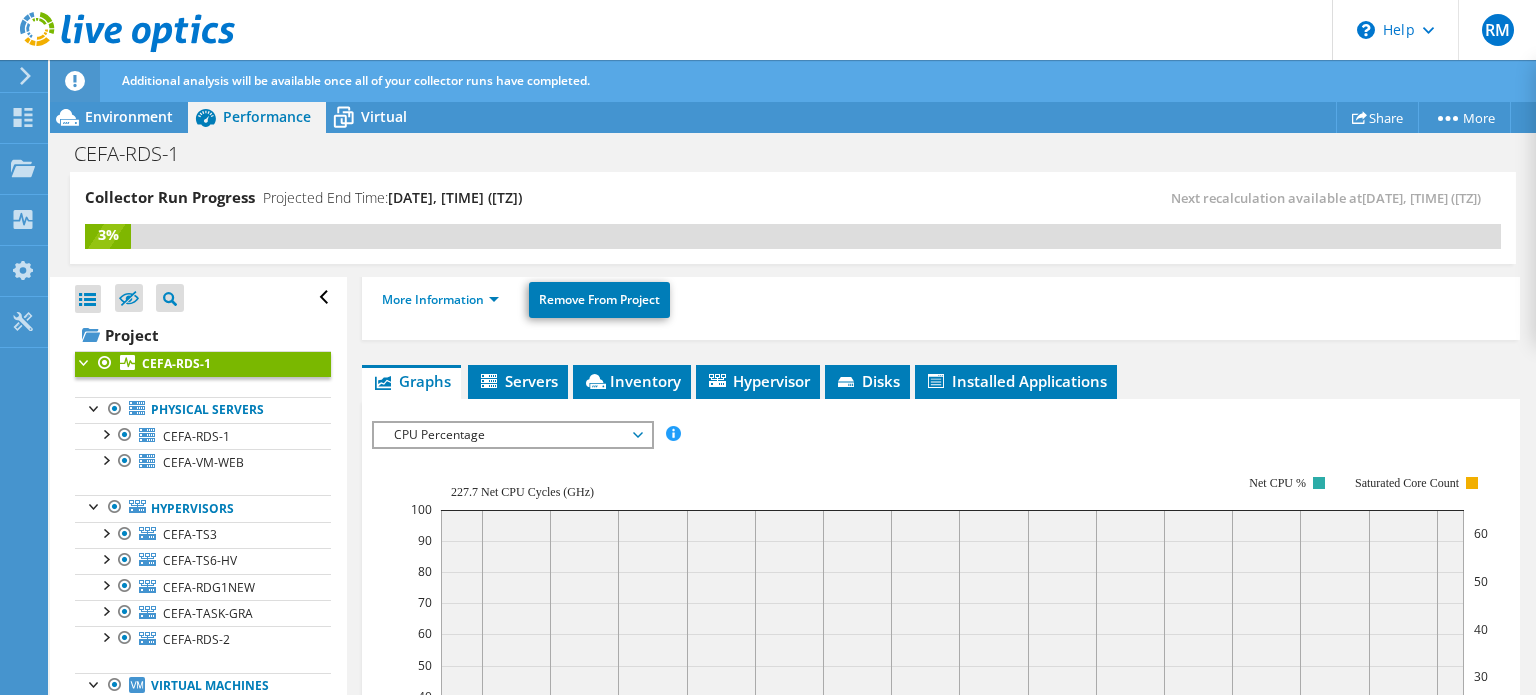 click on "CPU Percentage" at bounding box center (512, 435) 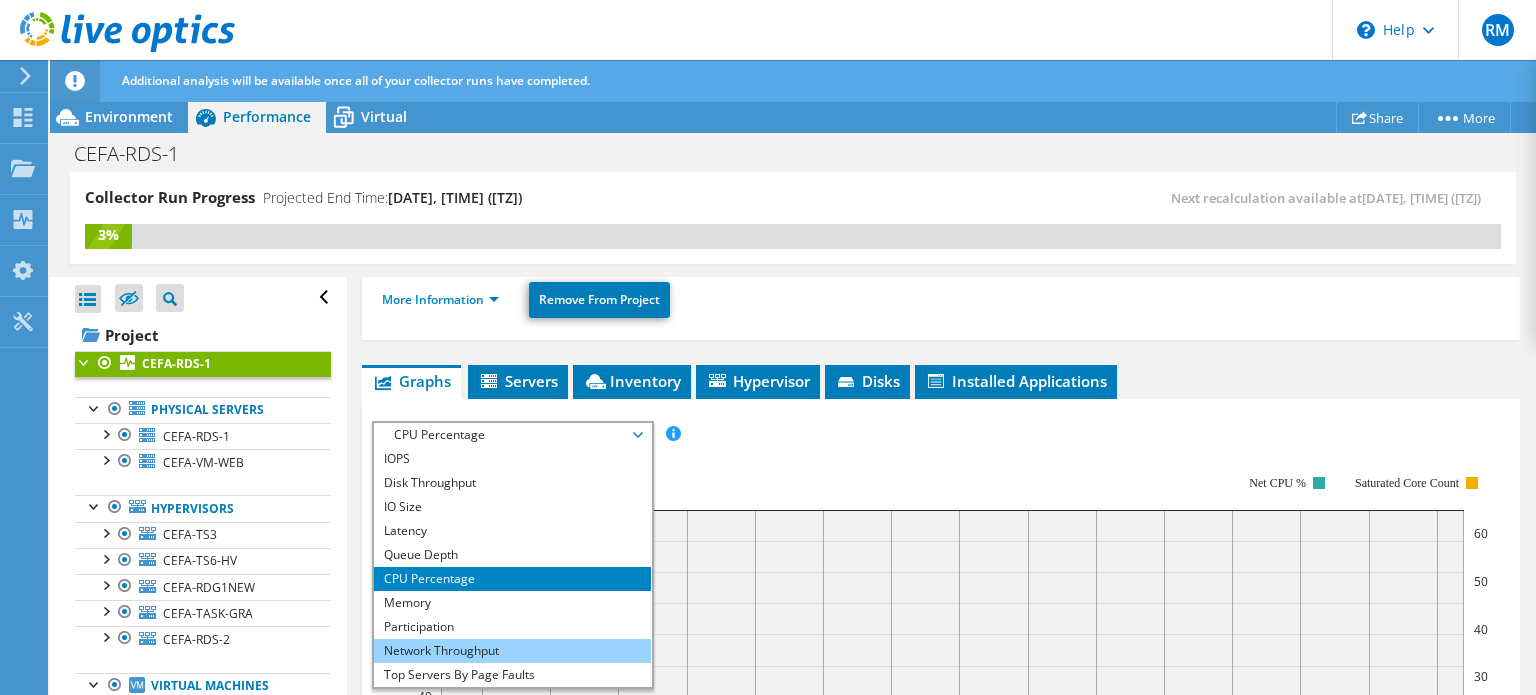 click on "Network Throughput" at bounding box center [512, 651] 